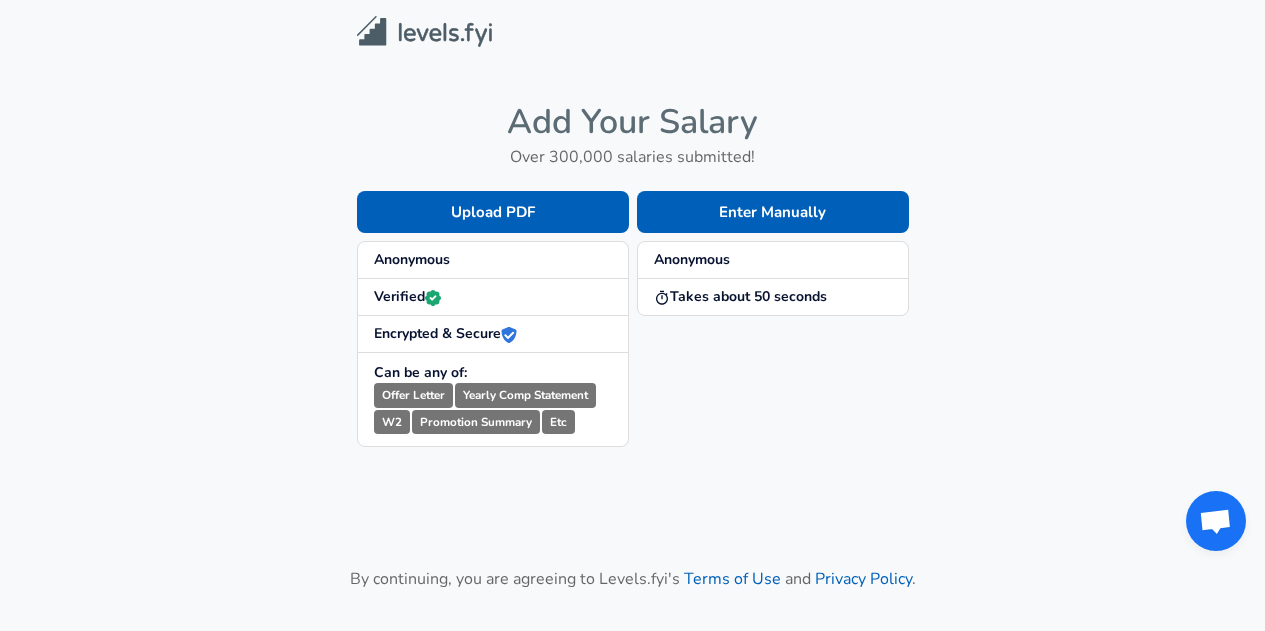 scroll, scrollTop: 0, scrollLeft: 0, axis: both 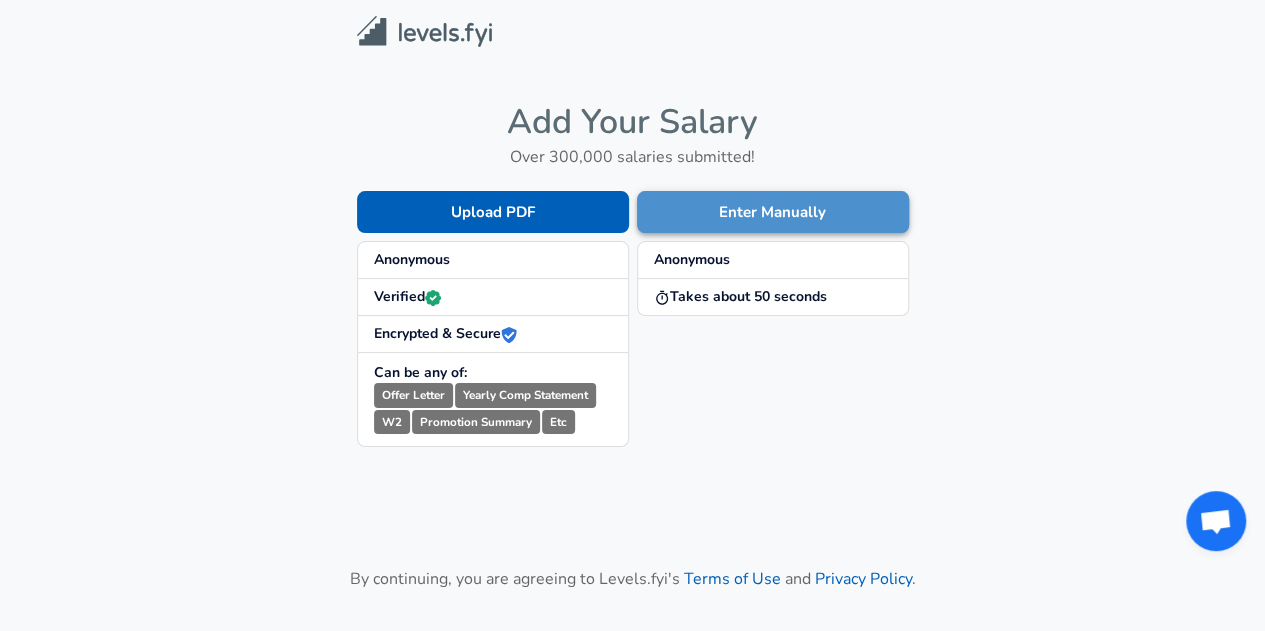 click on "Enter Manually" at bounding box center [773, 212] 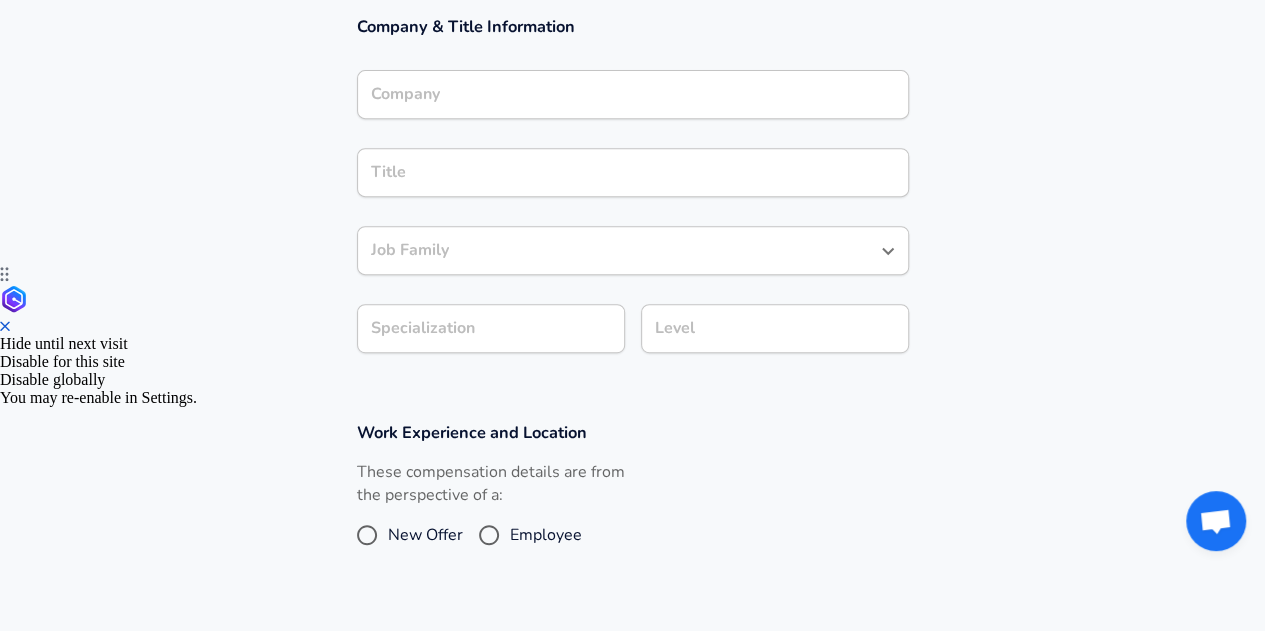 scroll, scrollTop: 0, scrollLeft: 0, axis: both 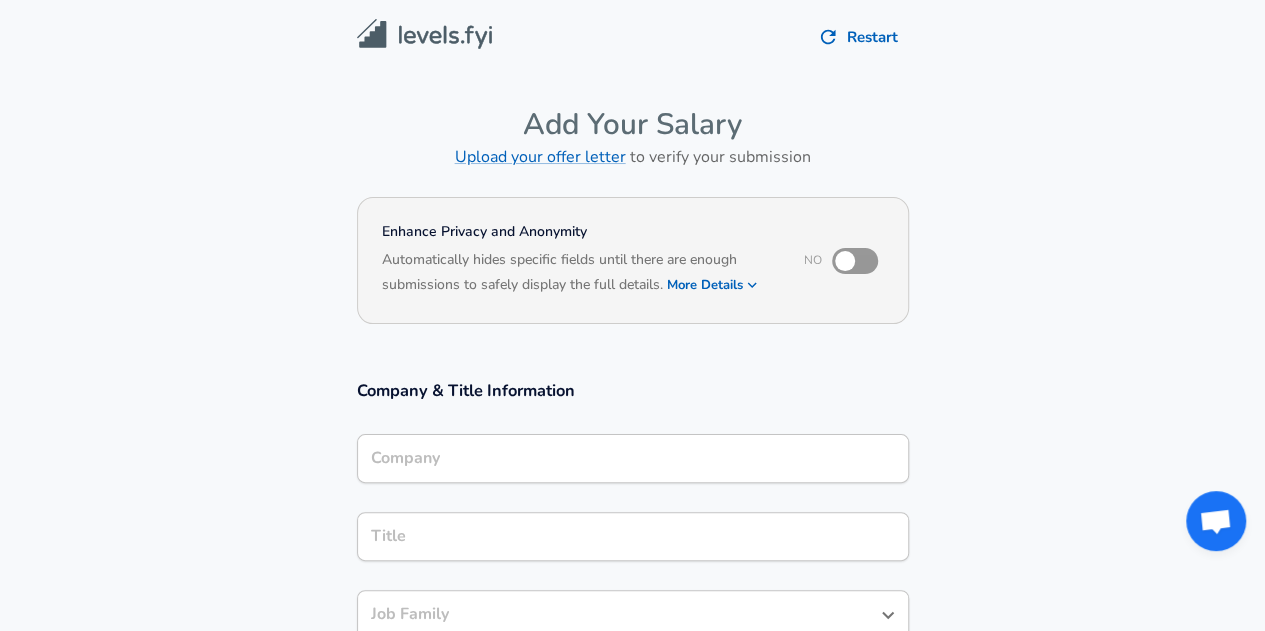 click on "Company" at bounding box center [633, 458] 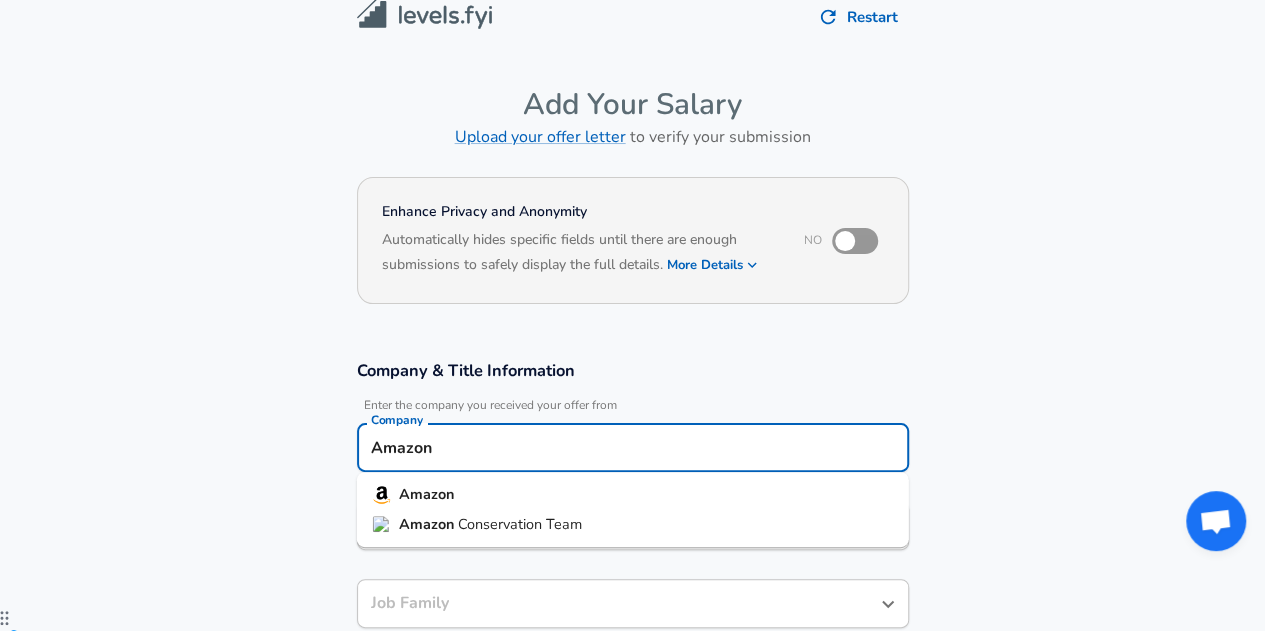 click on "Amazon" at bounding box center [426, 494] 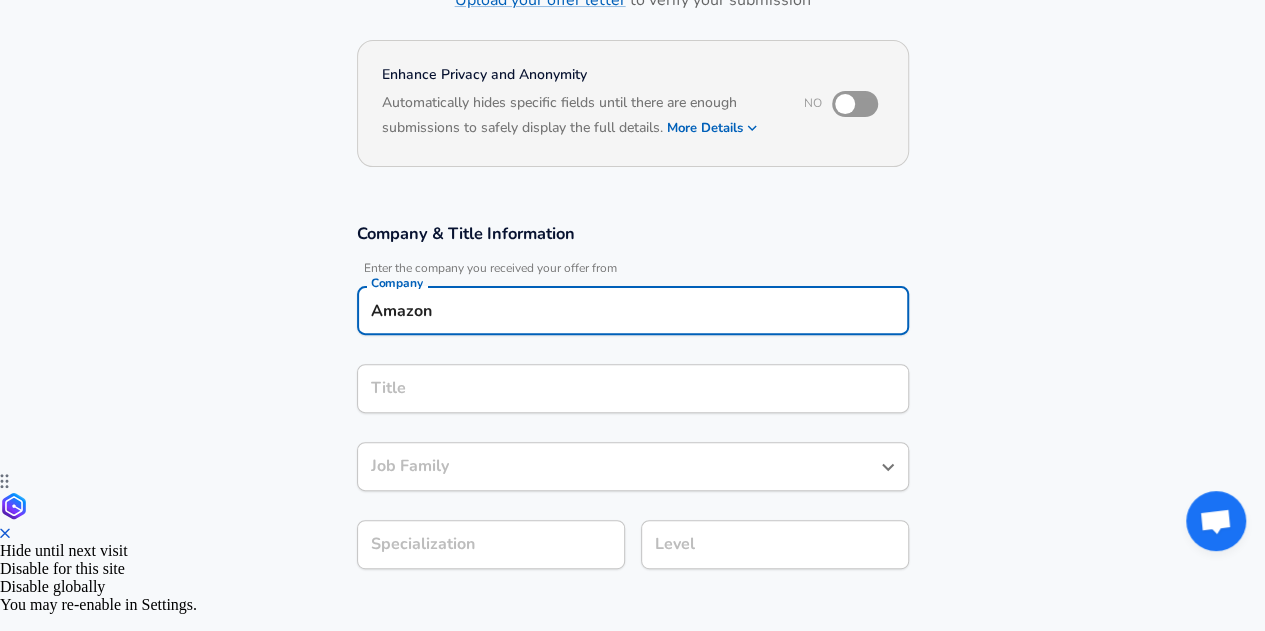 click on "Title" at bounding box center [633, 388] 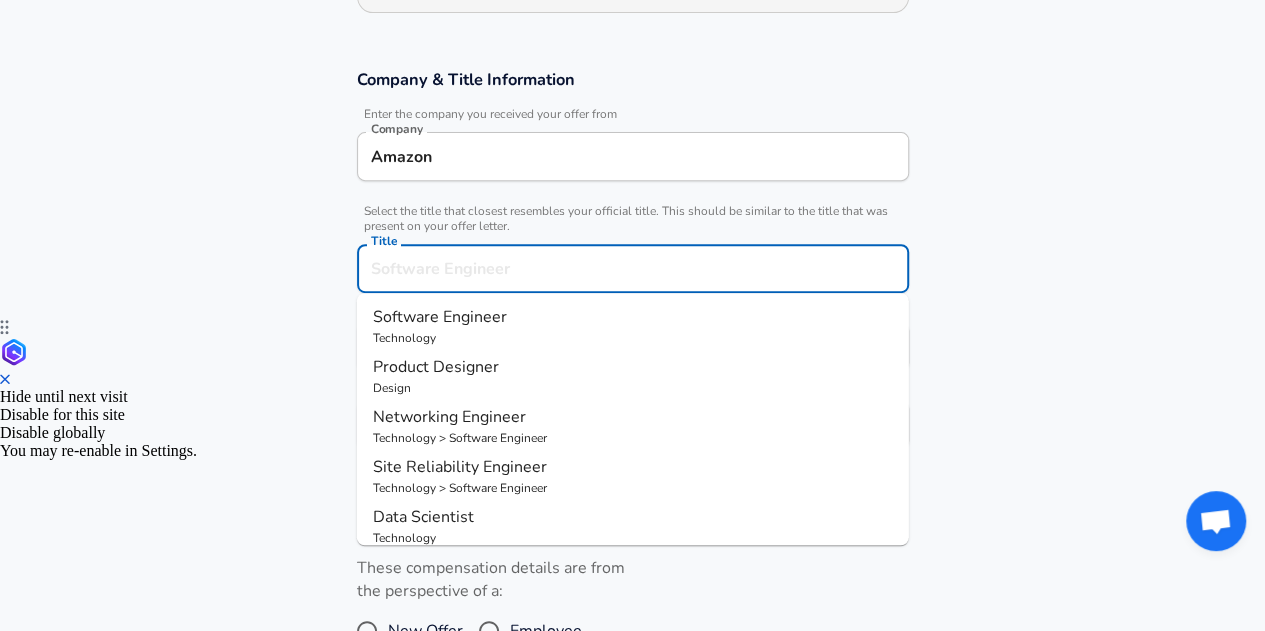 scroll, scrollTop: 313, scrollLeft: 0, axis: vertical 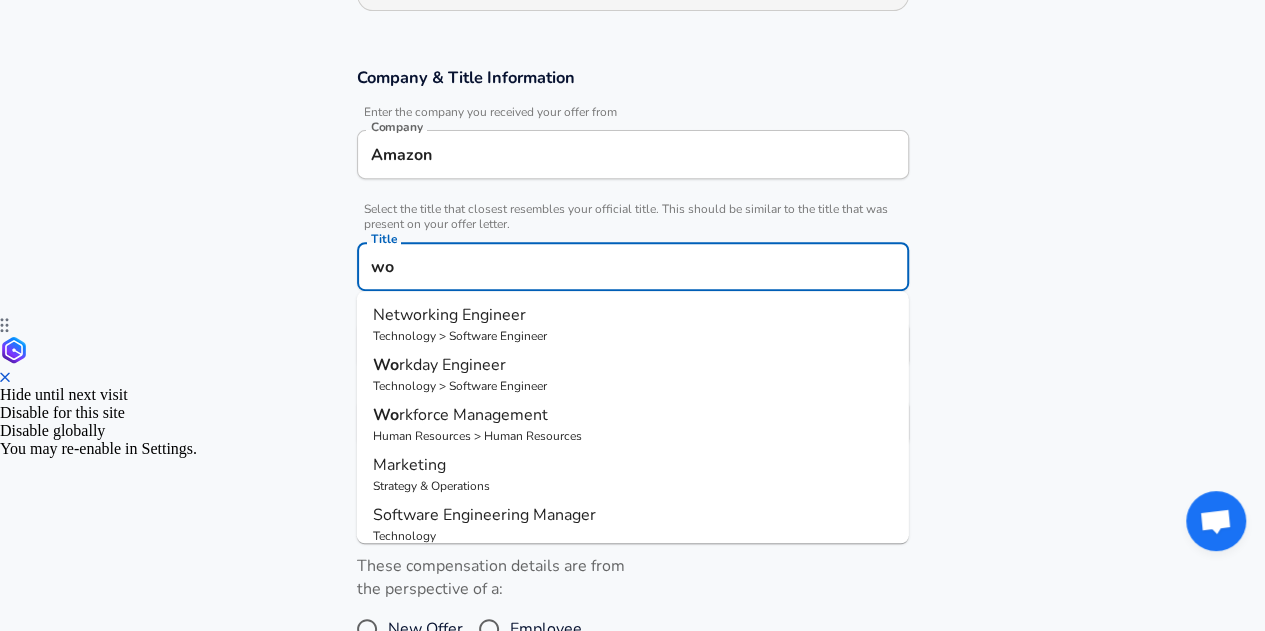 type on "w" 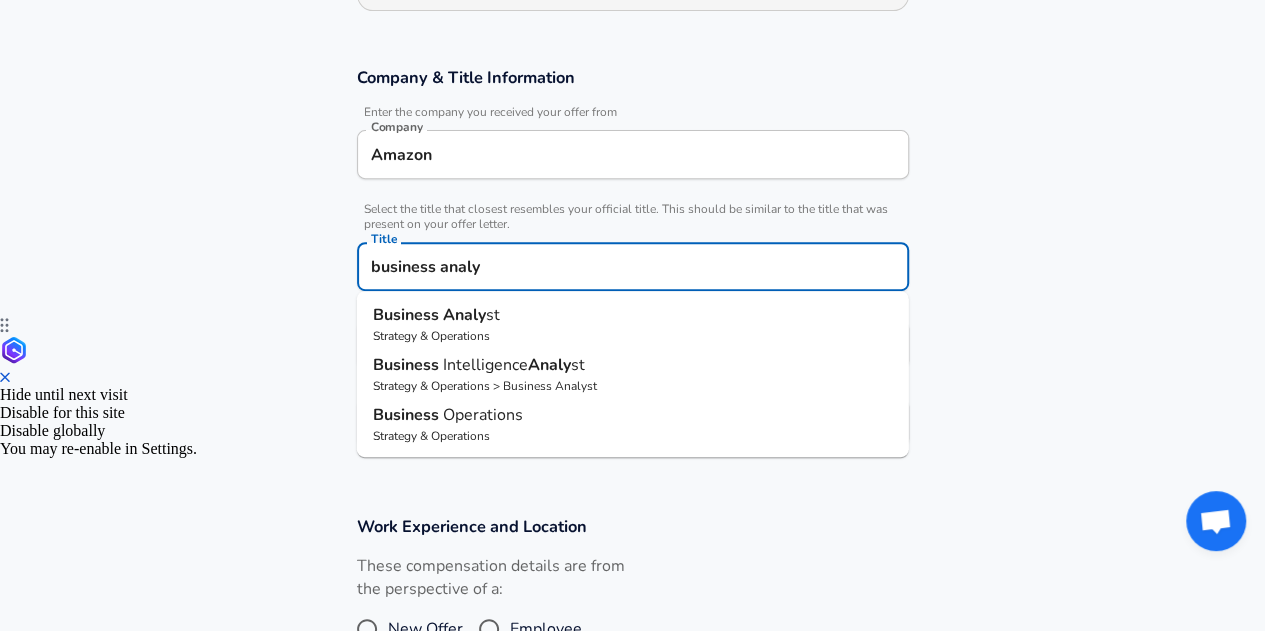click on "Business Analy st Strategy & Operations Business Intelligence Analy st Strategy & Operations > Business Analyst Business Operations Strategy & Operations" at bounding box center [633, 374] 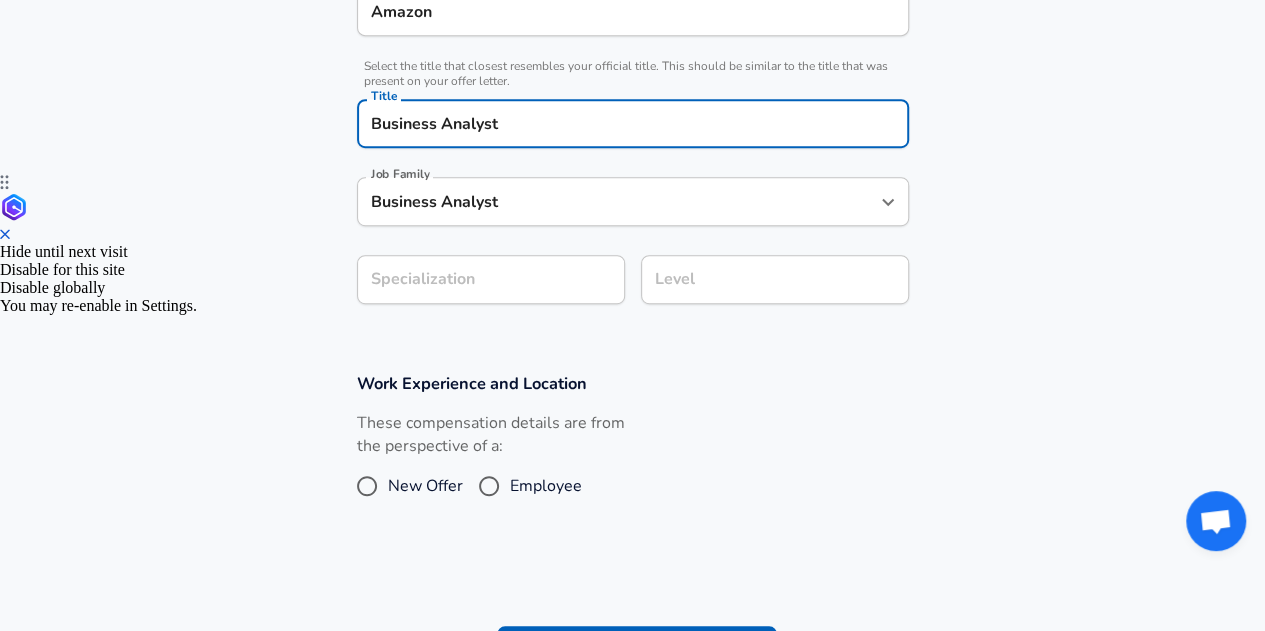 scroll, scrollTop: 459, scrollLeft: 0, axis: vertical 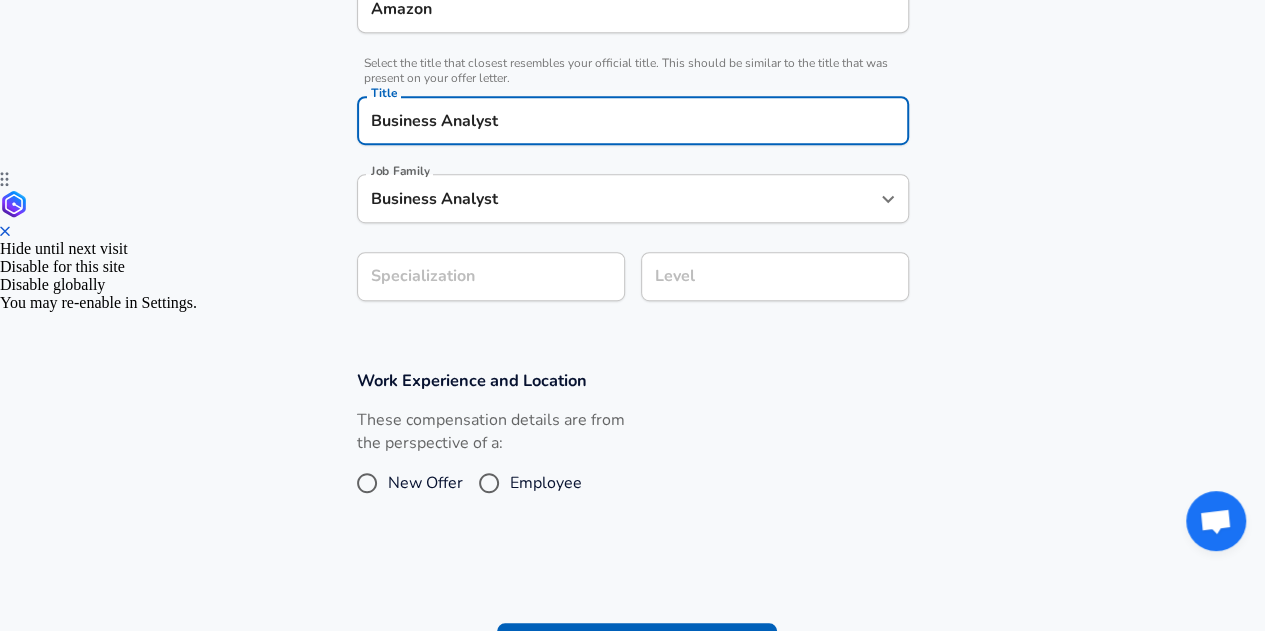 type on "Business Analyst" 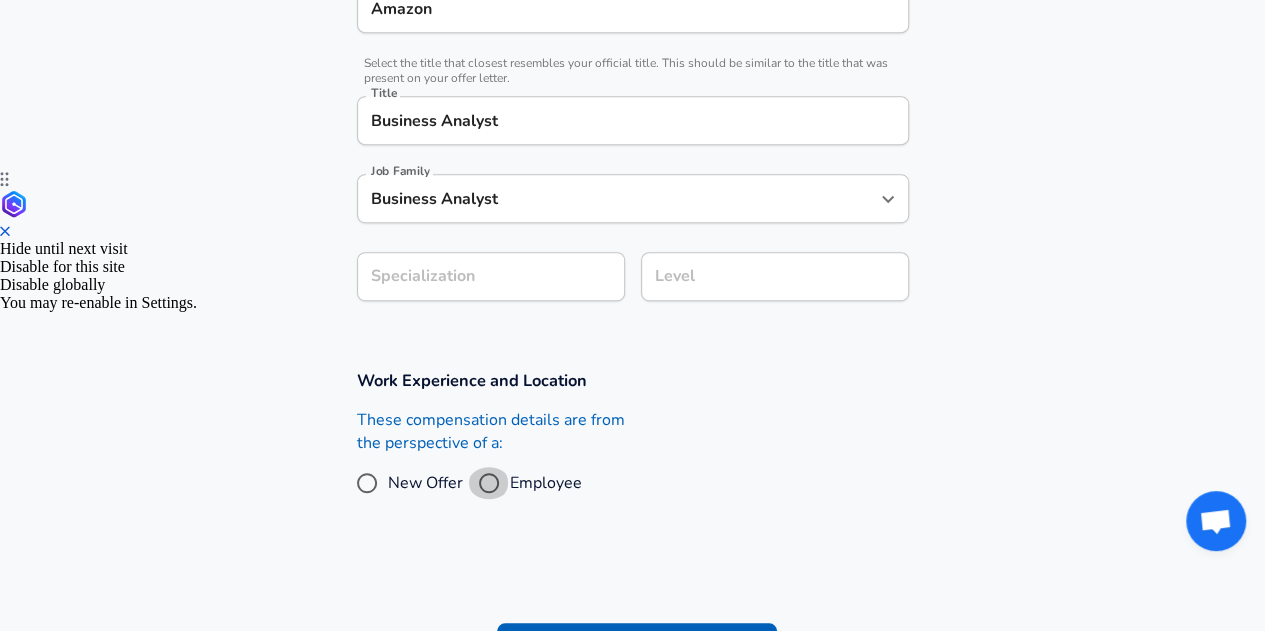 click on "Employee" at bounding box center (489, 483) 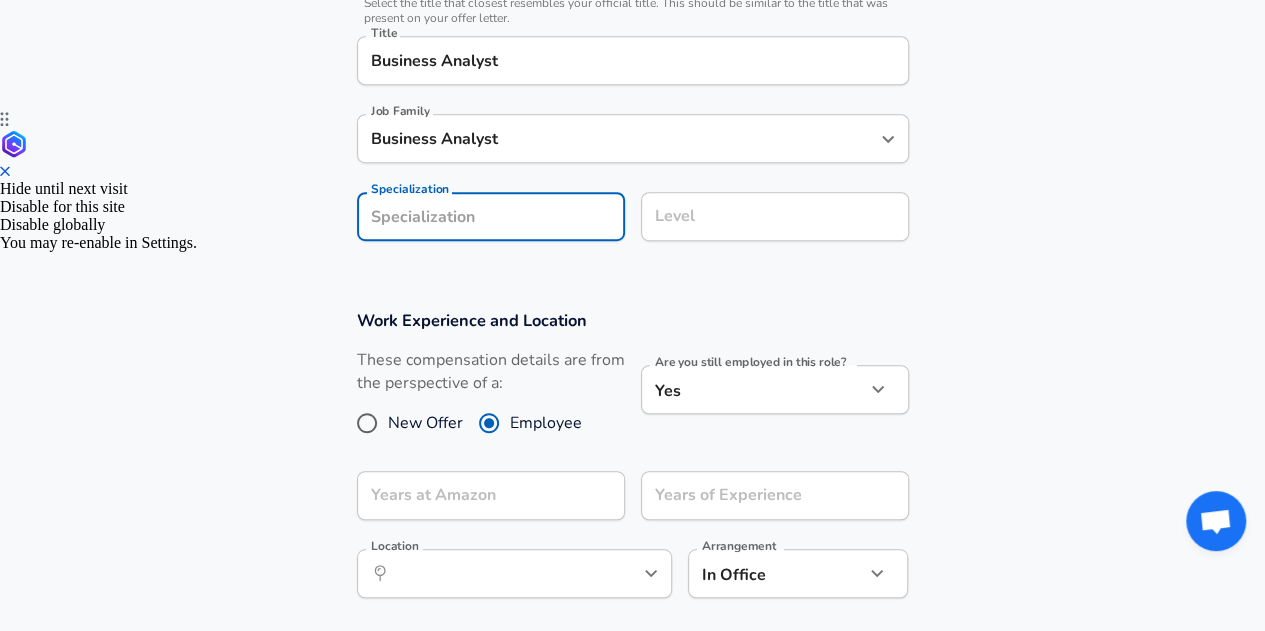 click on "Company & Title Information Enter the company you received your offer from Company Amazon Company Select the title that closest resembles your official title. This should be similar to the title that was present on your offer letter. Title Business Analyst Title Job Family Business Analyst Job Family Specialization Specialization Level Level" at bounding box center (632, 61) 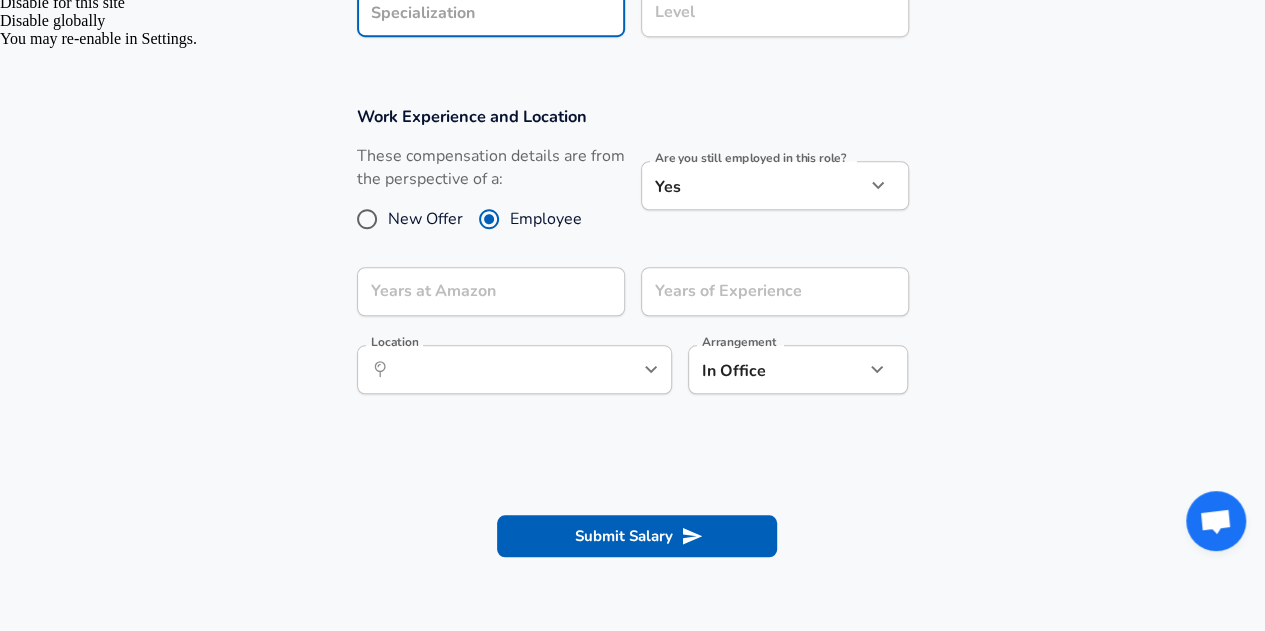 scroll, scrollTop: 726, scrollLeft: 0, axis: vertical 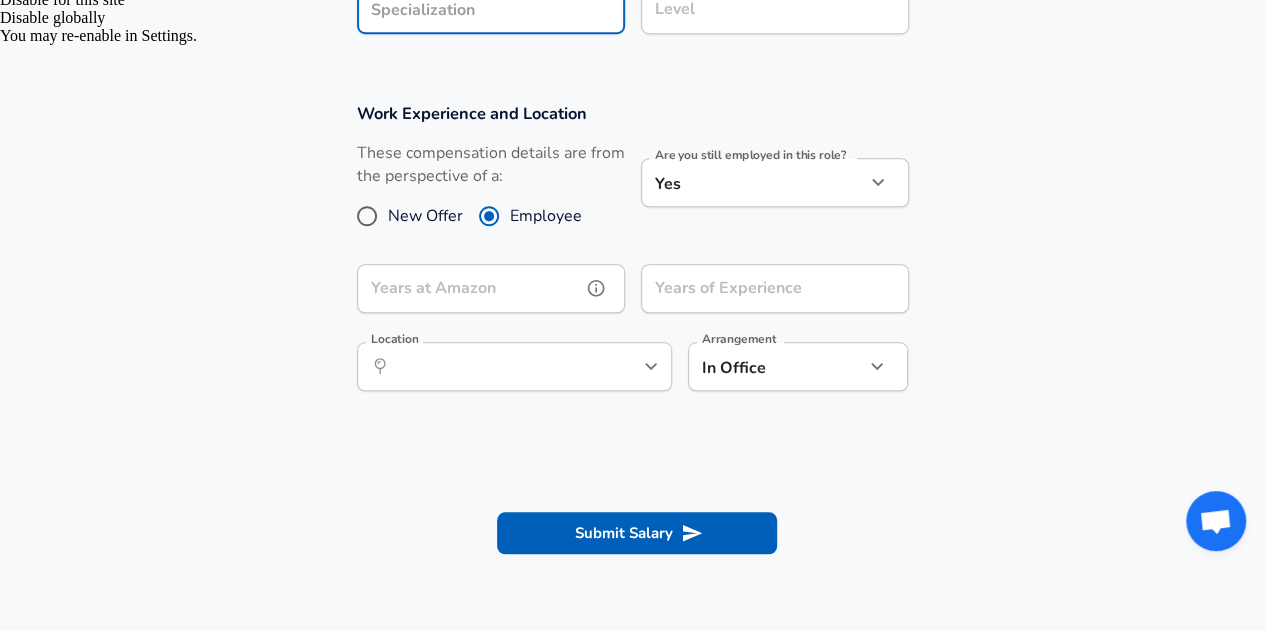 click on "Years at Amazon" at bounding box center (469, 288) 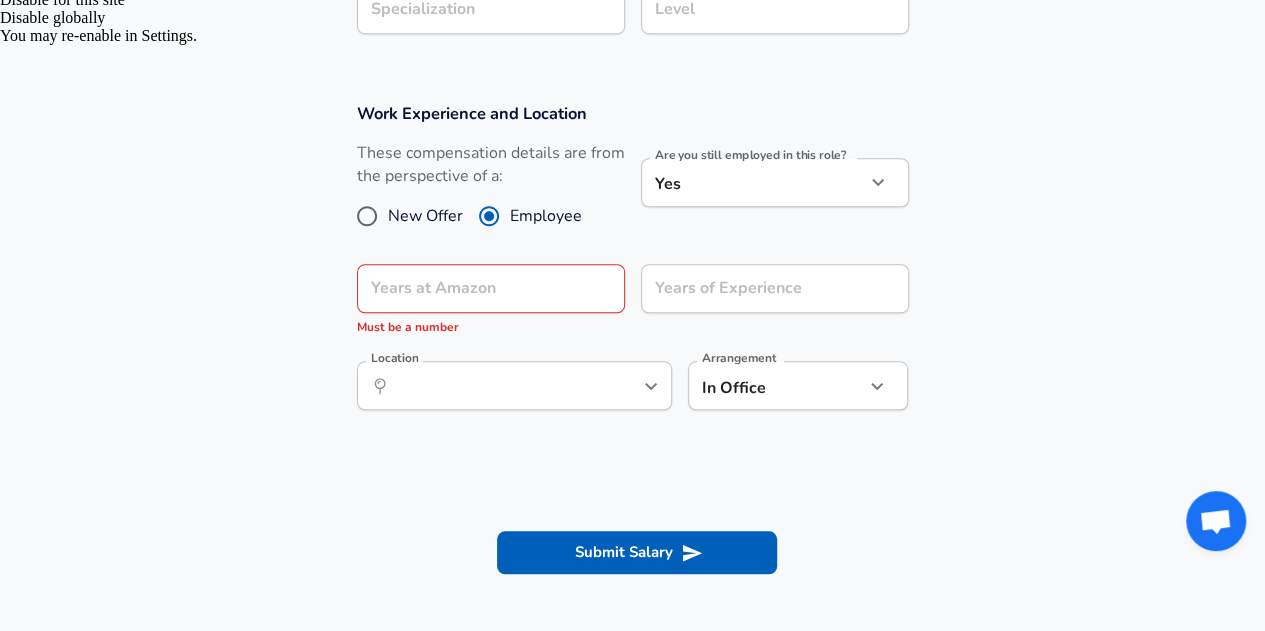click on "New Offer" at bounding box center (425, 216) 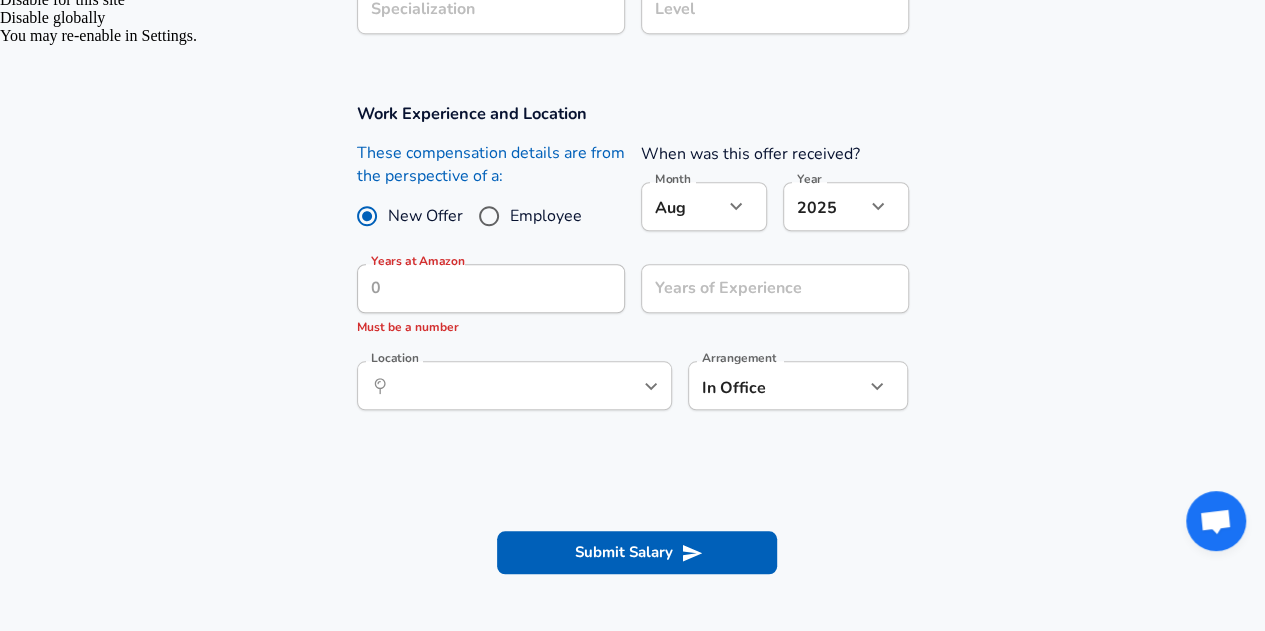 click 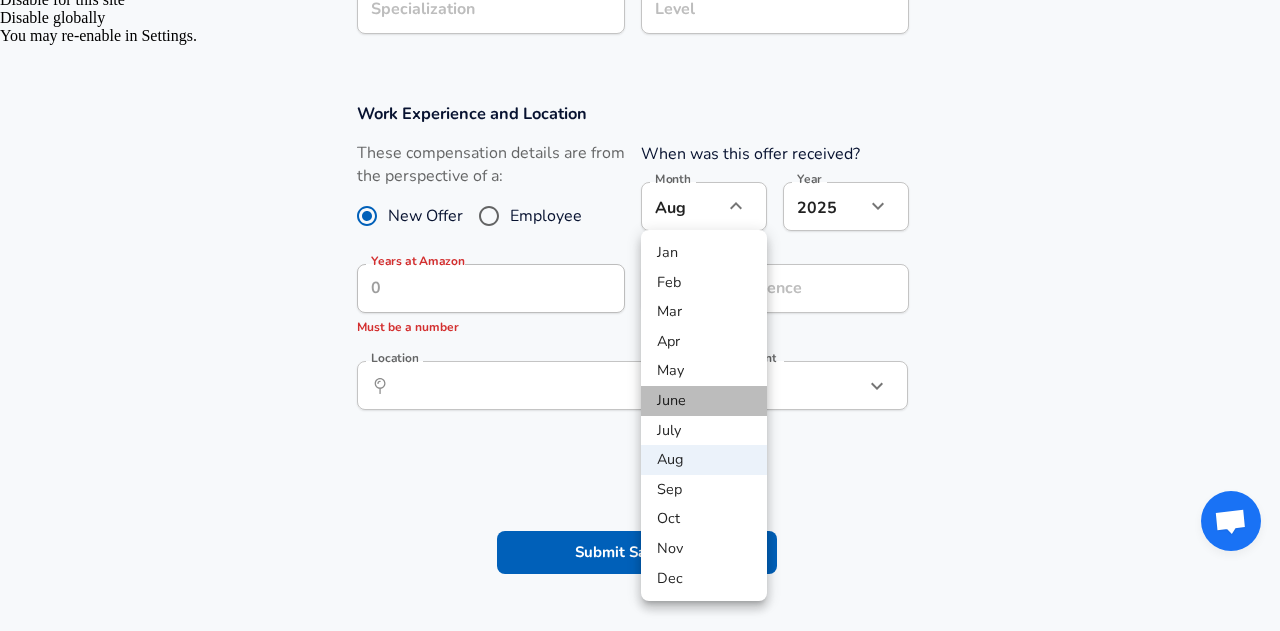 click on "June" at bounding box center [704, 401] 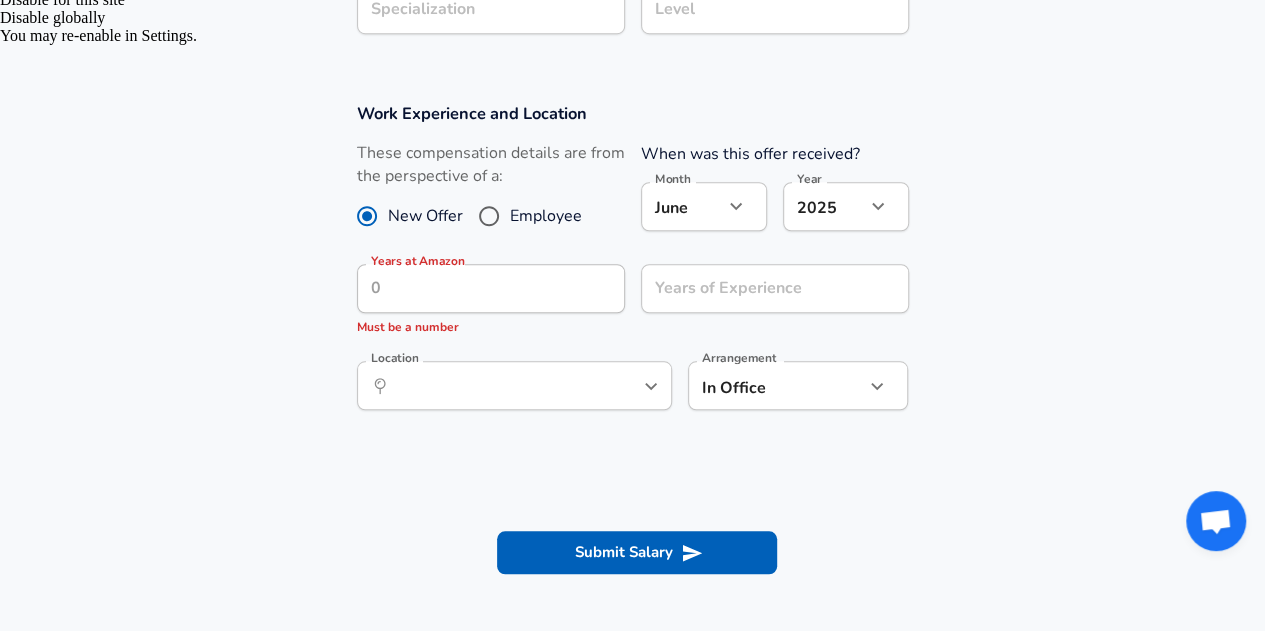 click on "Work Experience and Location These compensation details are from the perspective of a: New Offer Employee When was this offer received? Month June 6 Month Year 2025 2025 Year Years at Amazon Years at Amazon Must be a number Years of Experience Years of Experience Location Location Arrangement In Office office Arrangement" at bounding box center (632, 267) 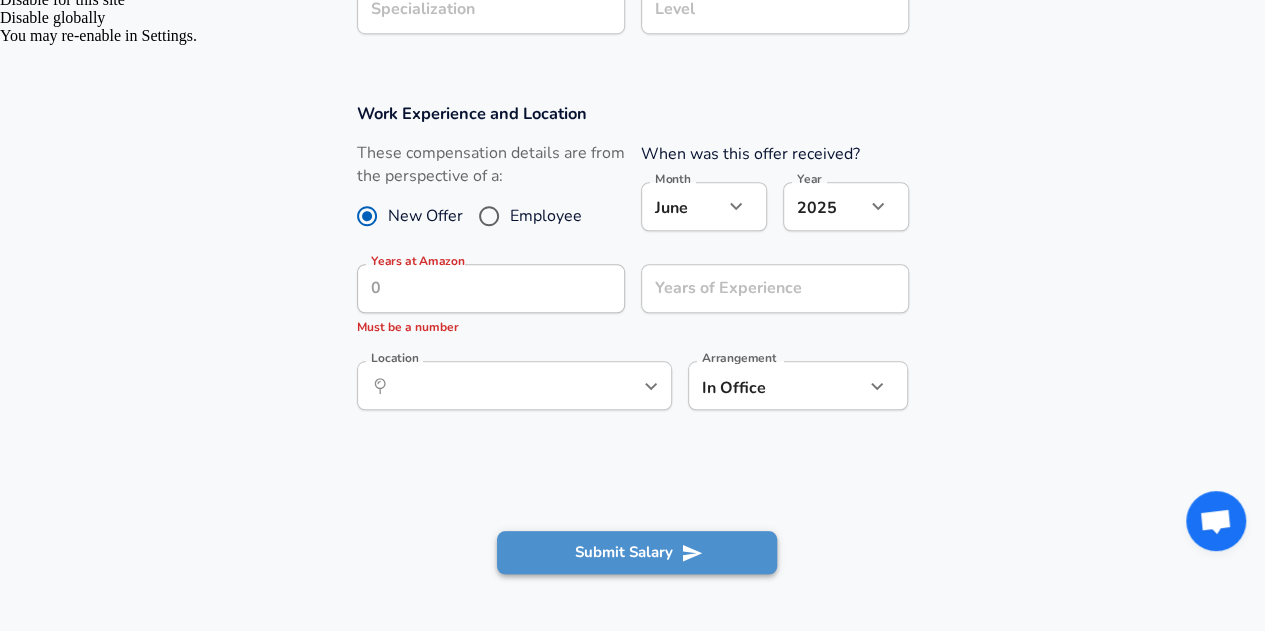 click on "Submit Salary" at bounding box center [637, 552] 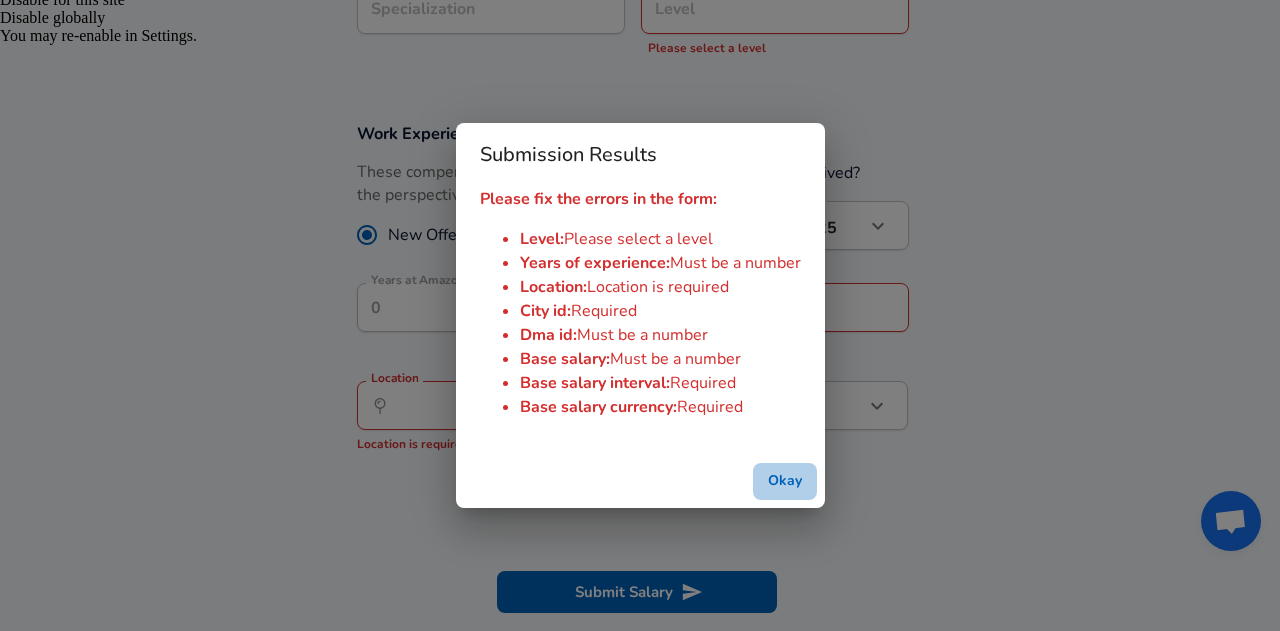 click on "Okay" at bounding box center (785, 481) 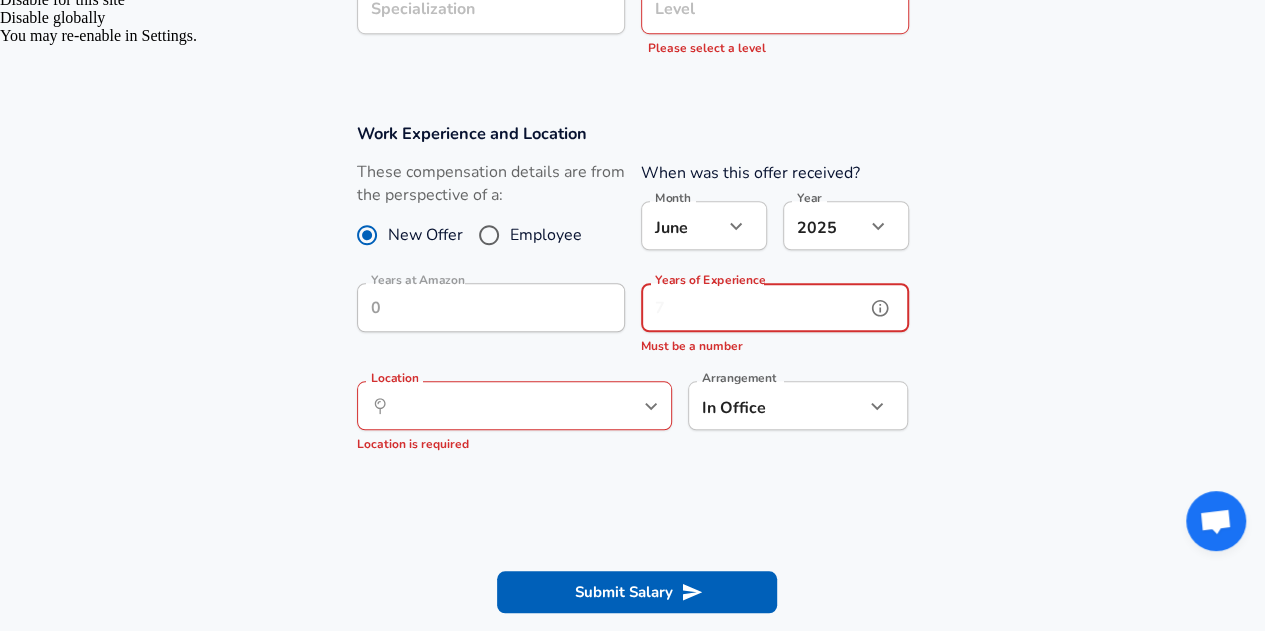 click on "Years of Experience" at bounding box center [753, 307] 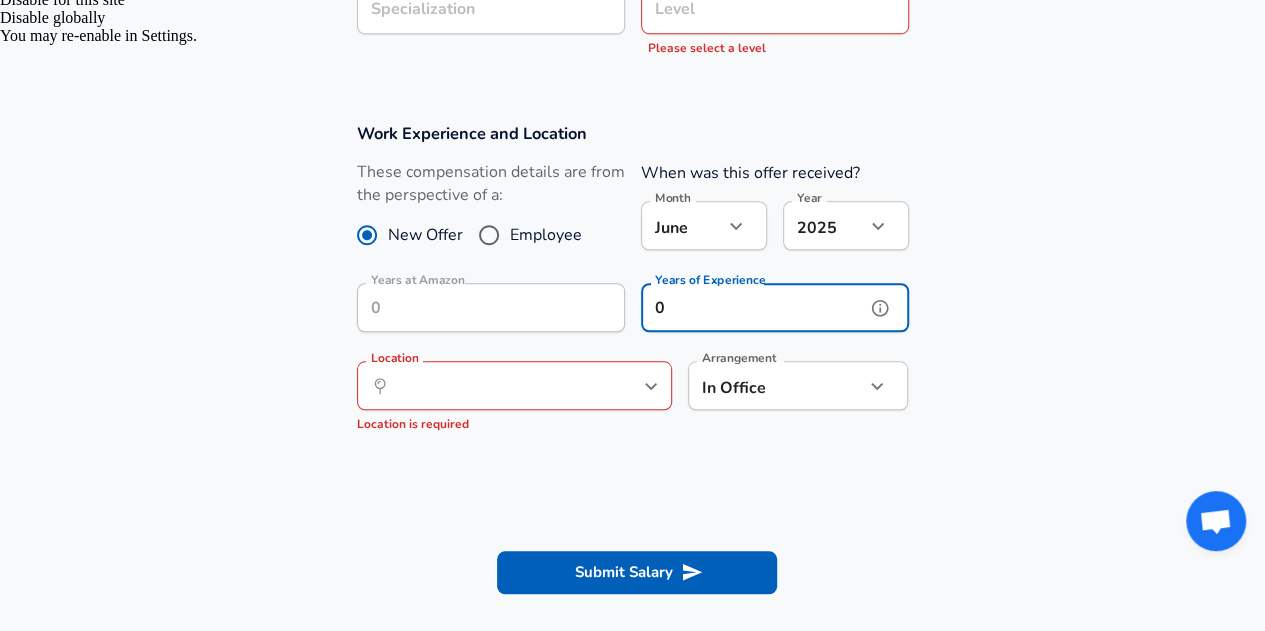 type on "0" 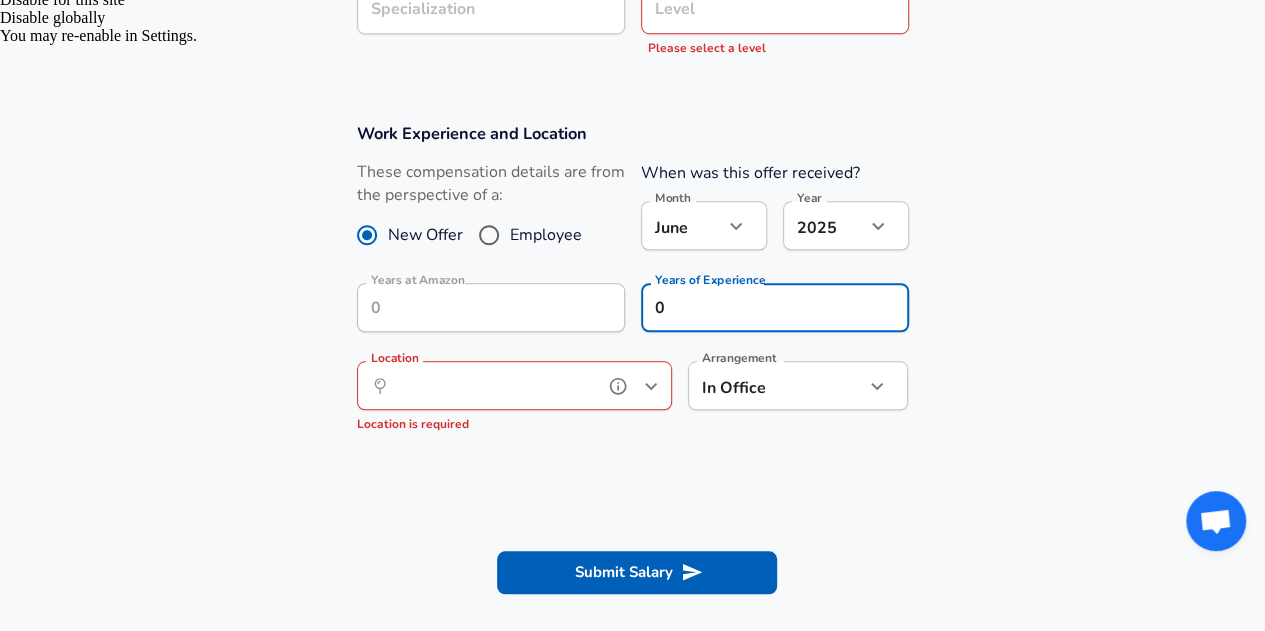 click on "Location" at bounding box center (492, 385) 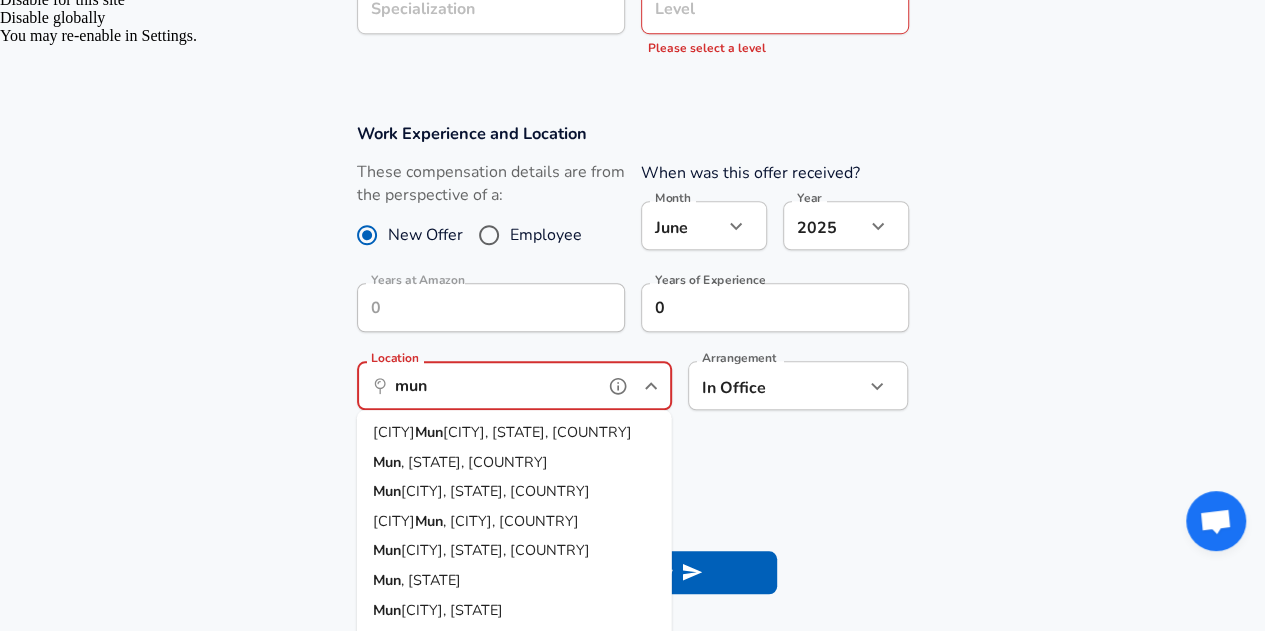 click on "[CITY], [STATE], [COUNTRY]" at bounding box center (514, 463) 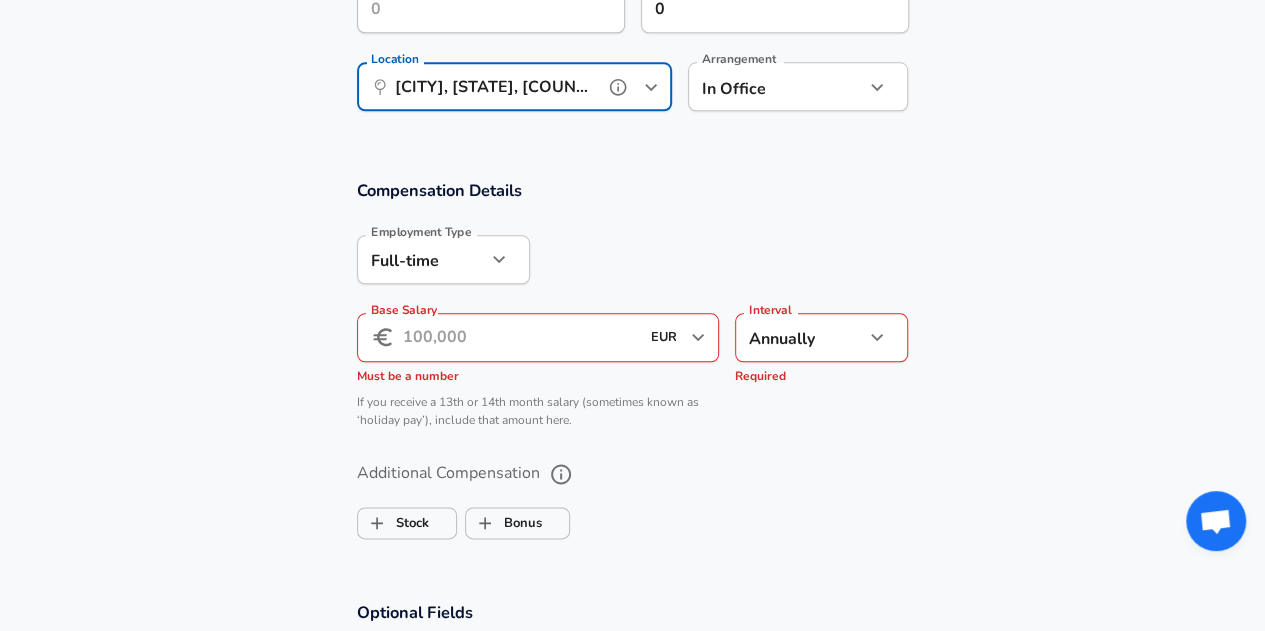 scroll, scrollTop: 1029, scrollLeft: 0, axis: vertical 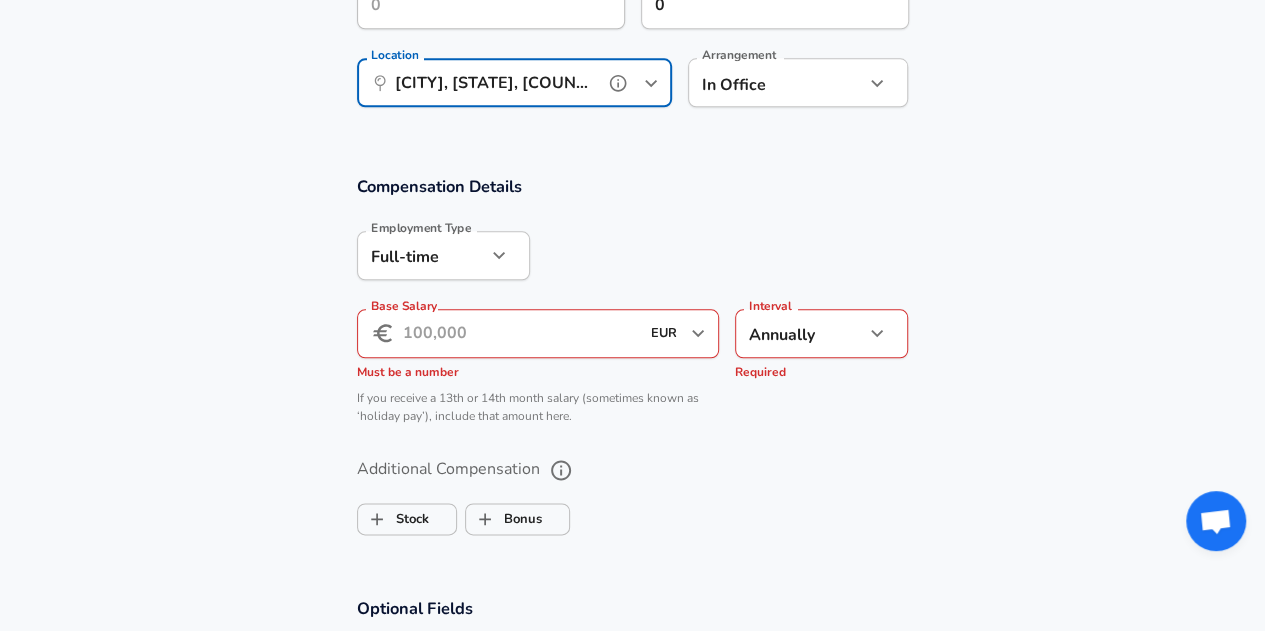 type on "[CITY], [STATE], [COUNTRY]" 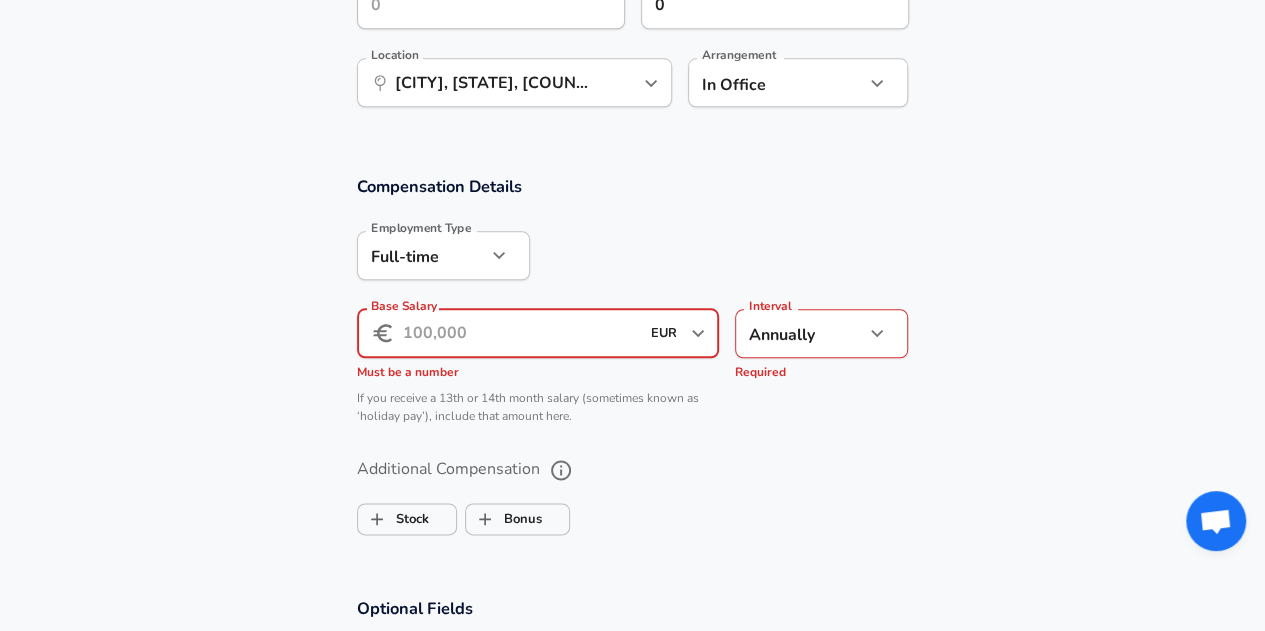 click on "Base Salary" at bounding box center (521, 333) 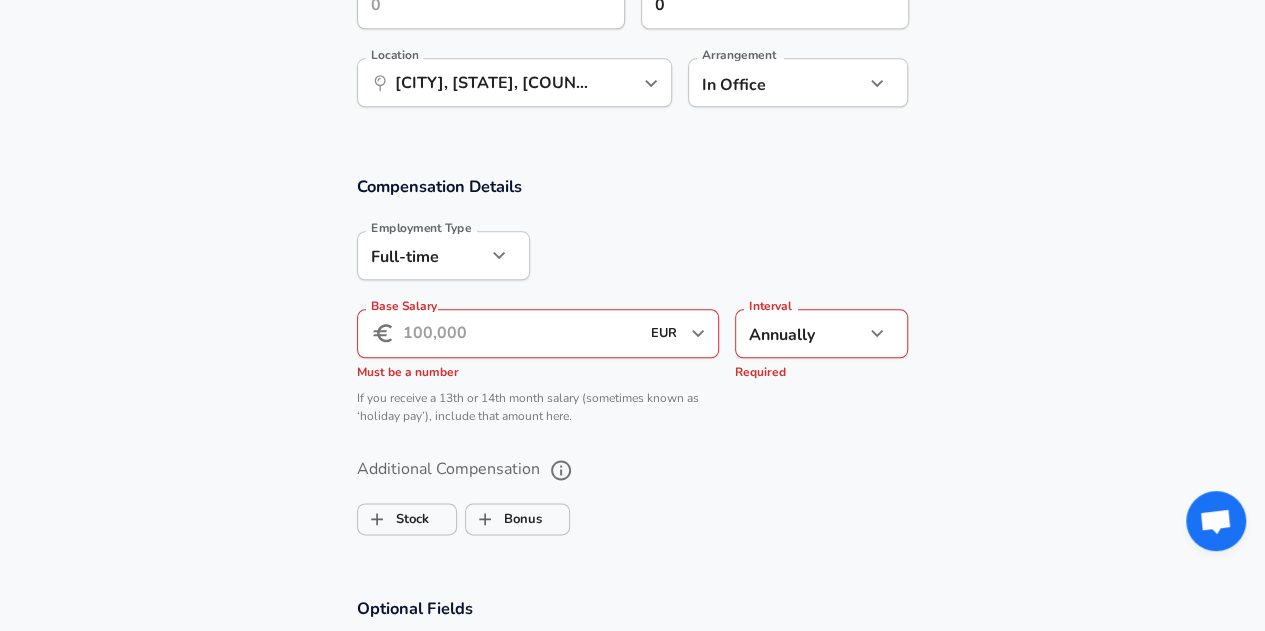 click on "Interval Annually yearly Interval Required" at bounding box center [813, 342] 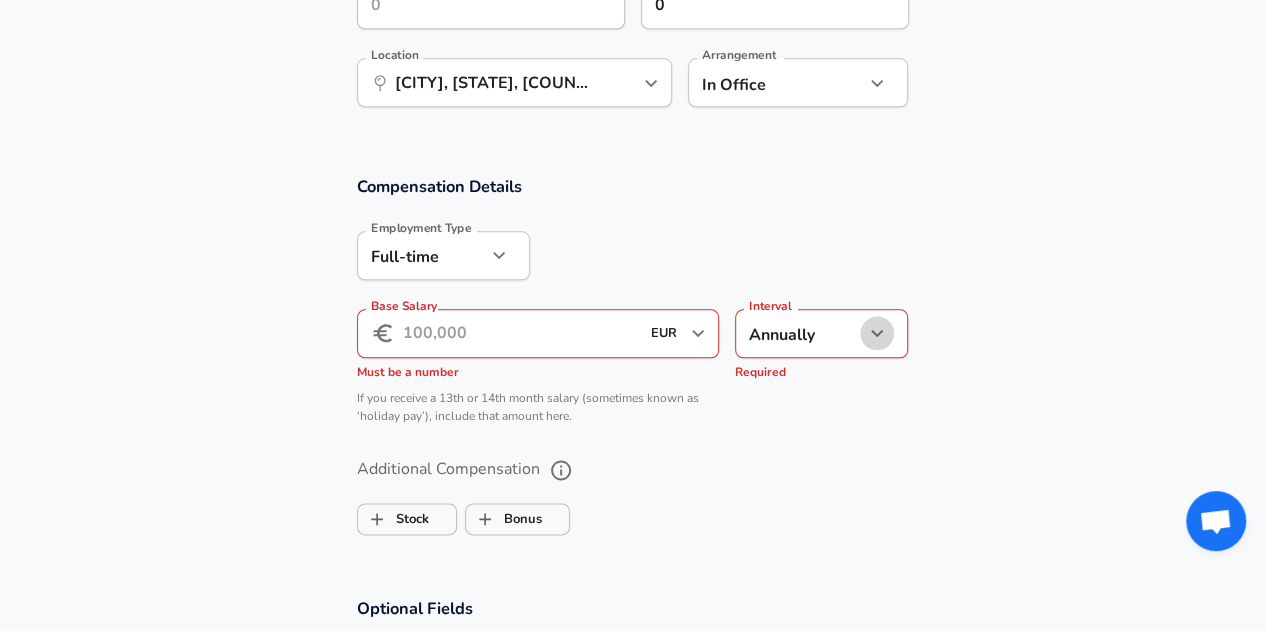 click 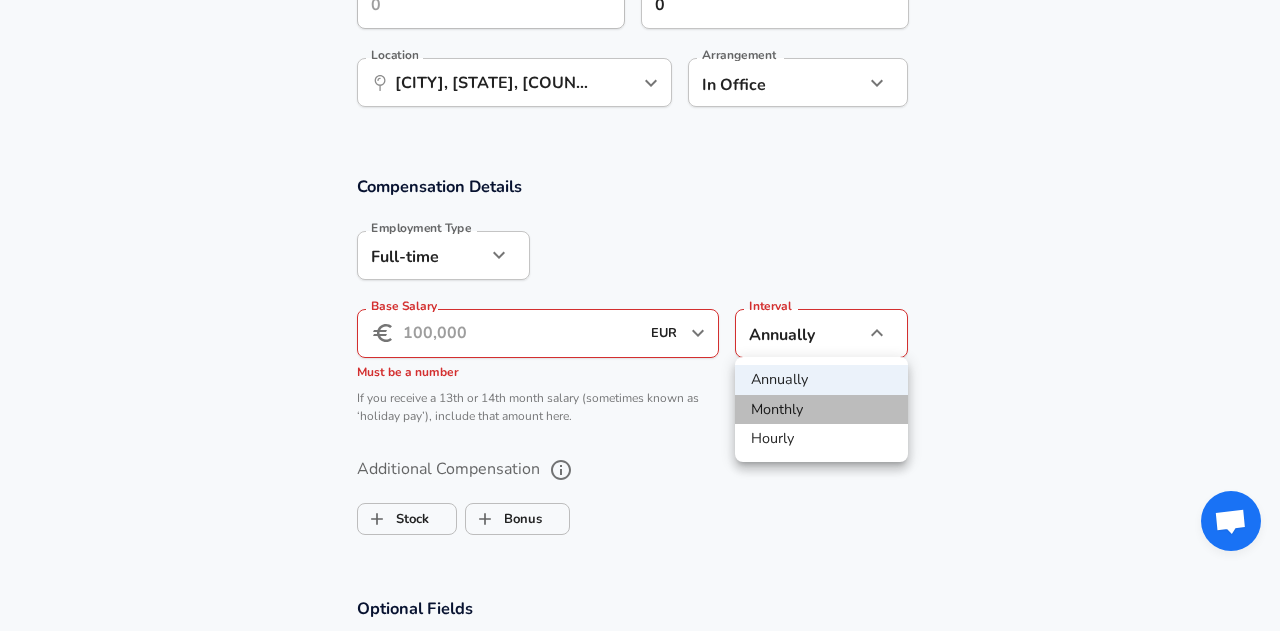 click on "Monthly" at bounding box center (821, 410) 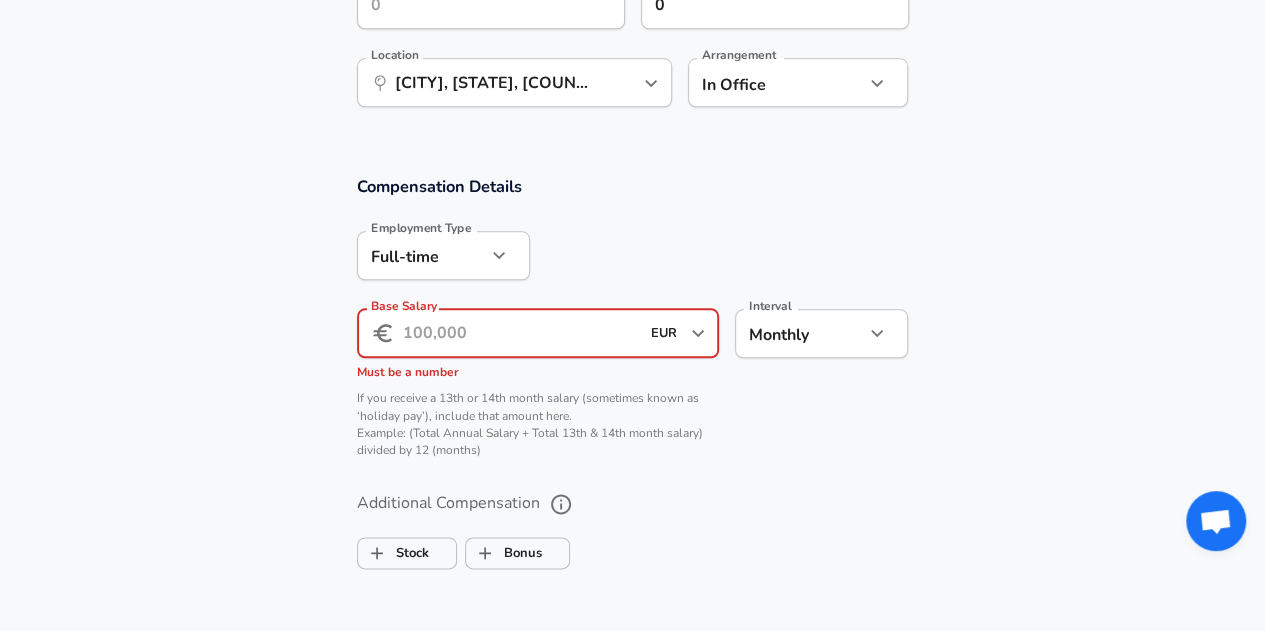 click on "Base Salary" at bounding box center (521, 333) 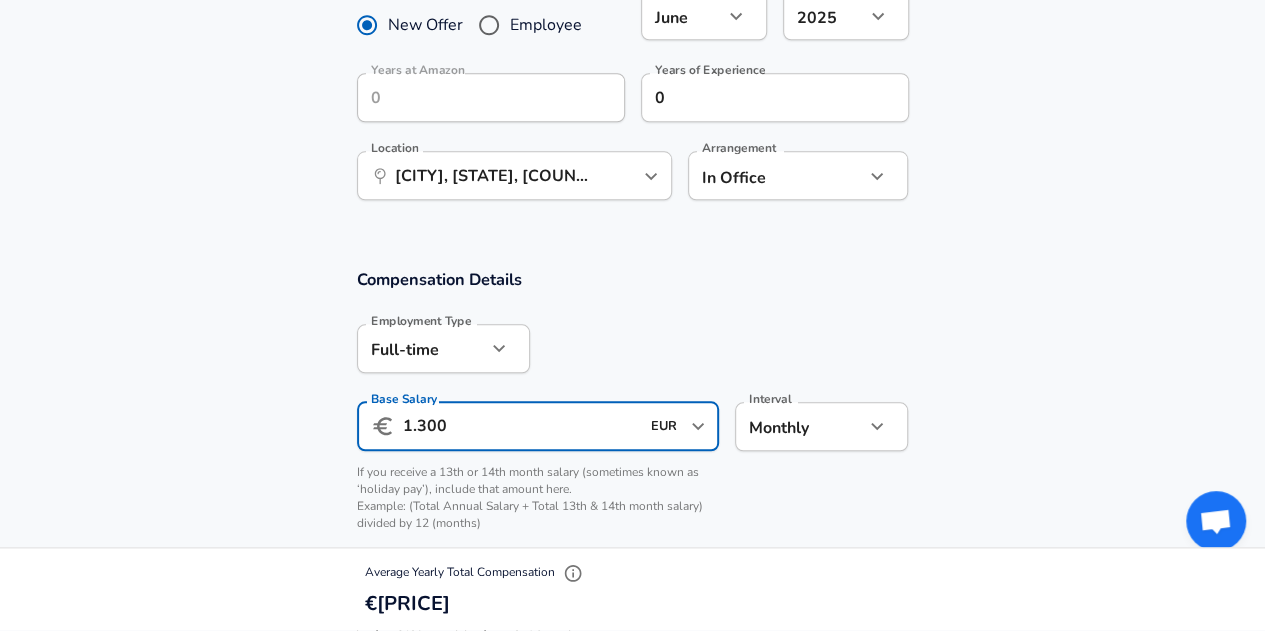 scroll, scrollTop: 935, scrollLeft: 0, axis: vertical 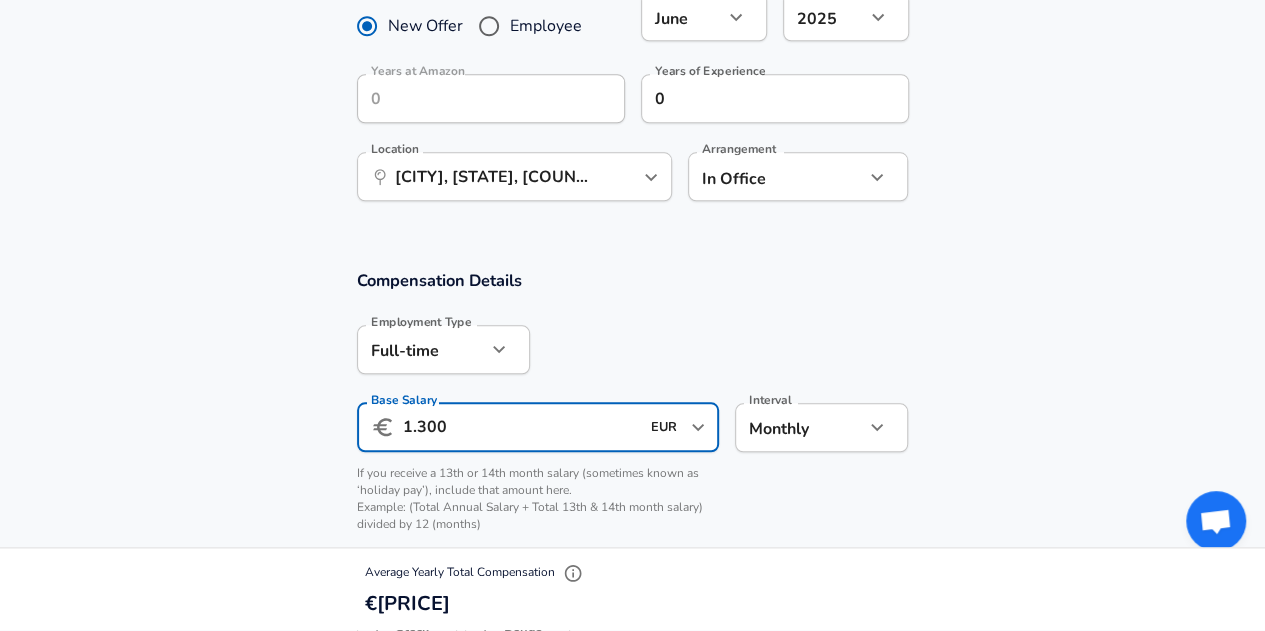 type on "1.300" 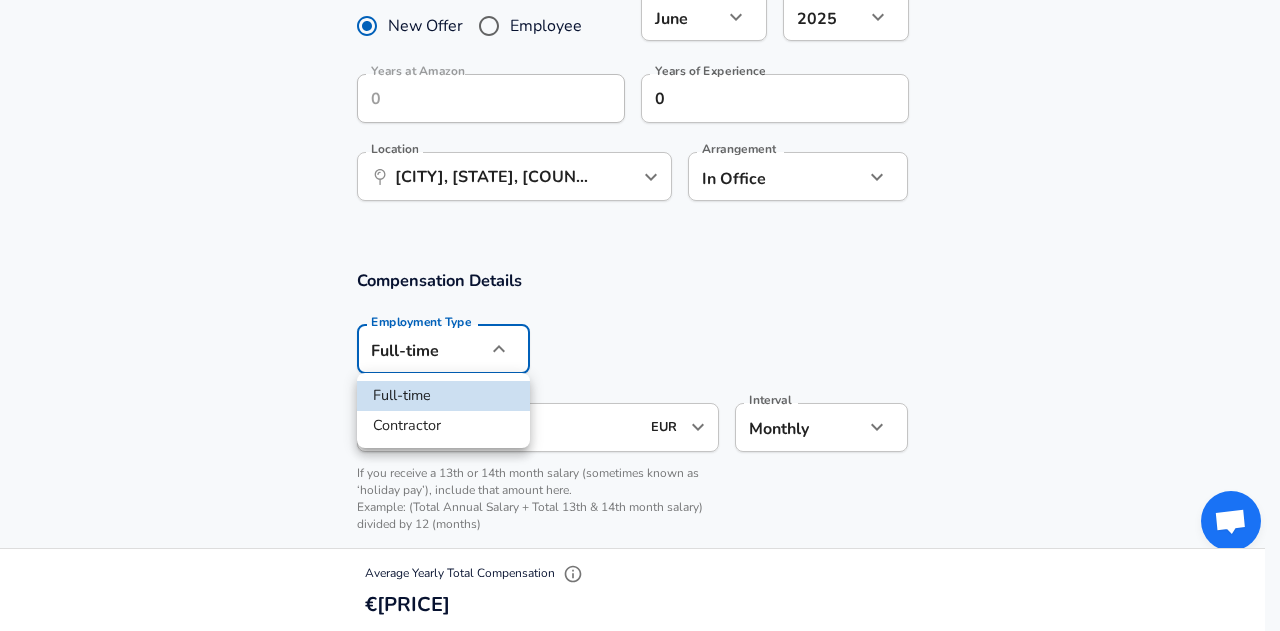 click on "We value your privacy We use cookies to enhance your browsing experience, serve personalized ads or content, and analyze our traffic. By clicking "Accept All", you consent to our use of cookies. Customize Accept All Customize Consent Preferences We use cookies to help you navigate efficiently and perform certain functions. You will find detailed information about all cookies under each consent category below. The cookies that are categorized as "Necessary" are stored on your browser as they are essential for enabling the basic functionalities of the site. ... Show more Necessary Always Active Necessary cookies are required to enable the basic features of this site, such as providing secure log-in or adjusting your consent preferences. These cookies do not store any personally identifiable data. Cookie _GRECAPTCHA Duration 5 months 27 days Description Google Recaptcha service sets this cookie to identify bots to protect the website against malicious spam attacks. Cookie __stripe_mid Duration 1 year MR" at bounding box center (640, -620) 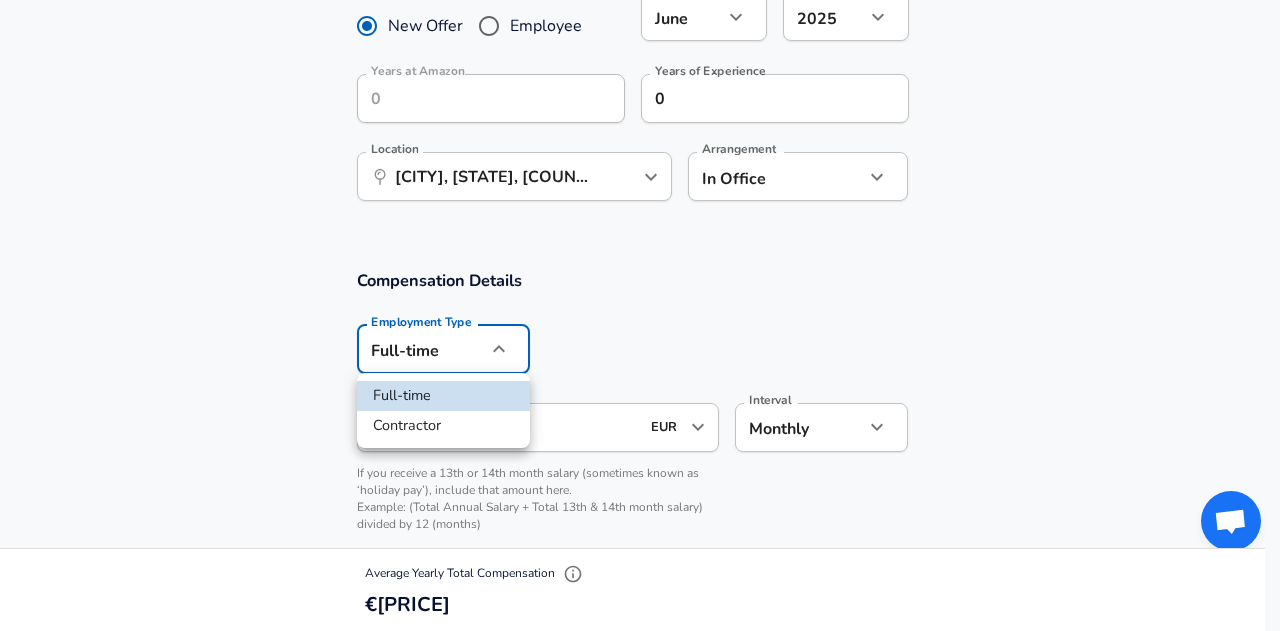 click on "Contractor" at bounding box center [443, 426] 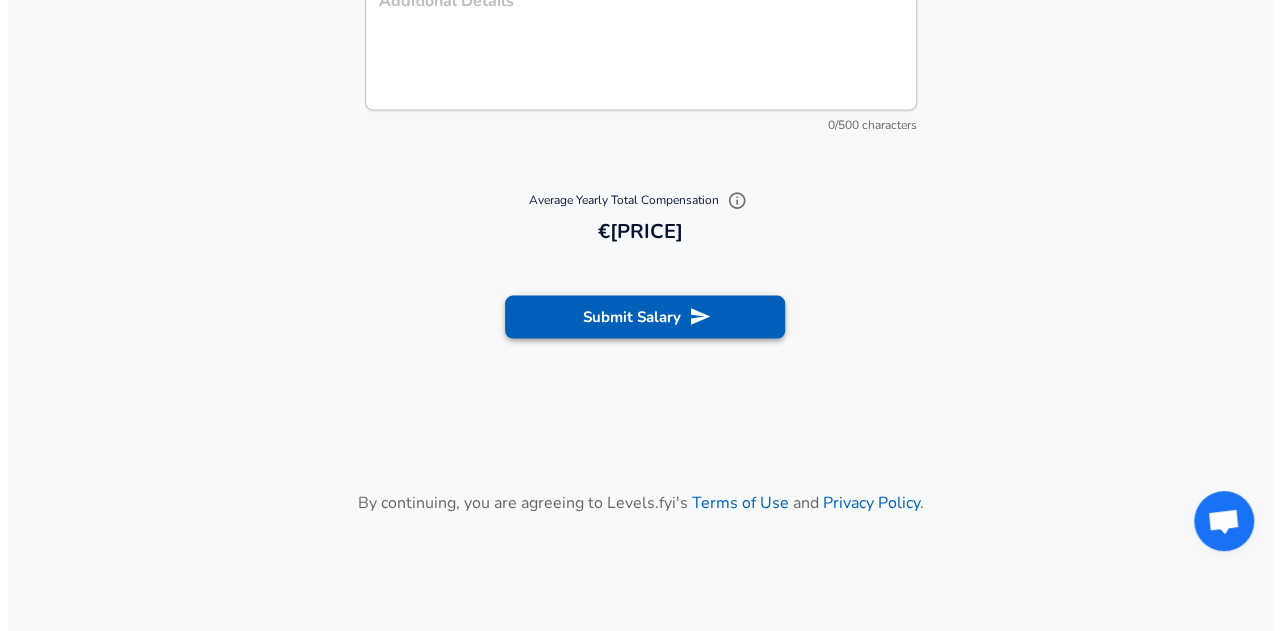 scroll, scrollTop: 2028, scrollLeft: 0, axis: vertical 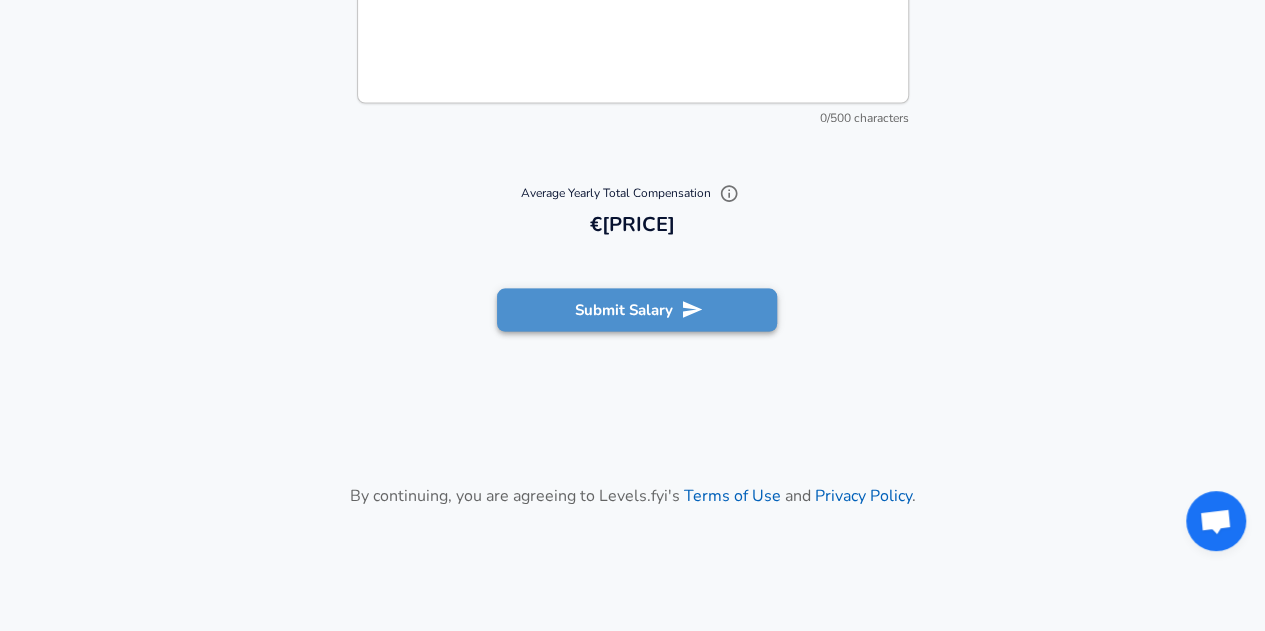 click on "Submit Salary" at bounding box center [637, 310] 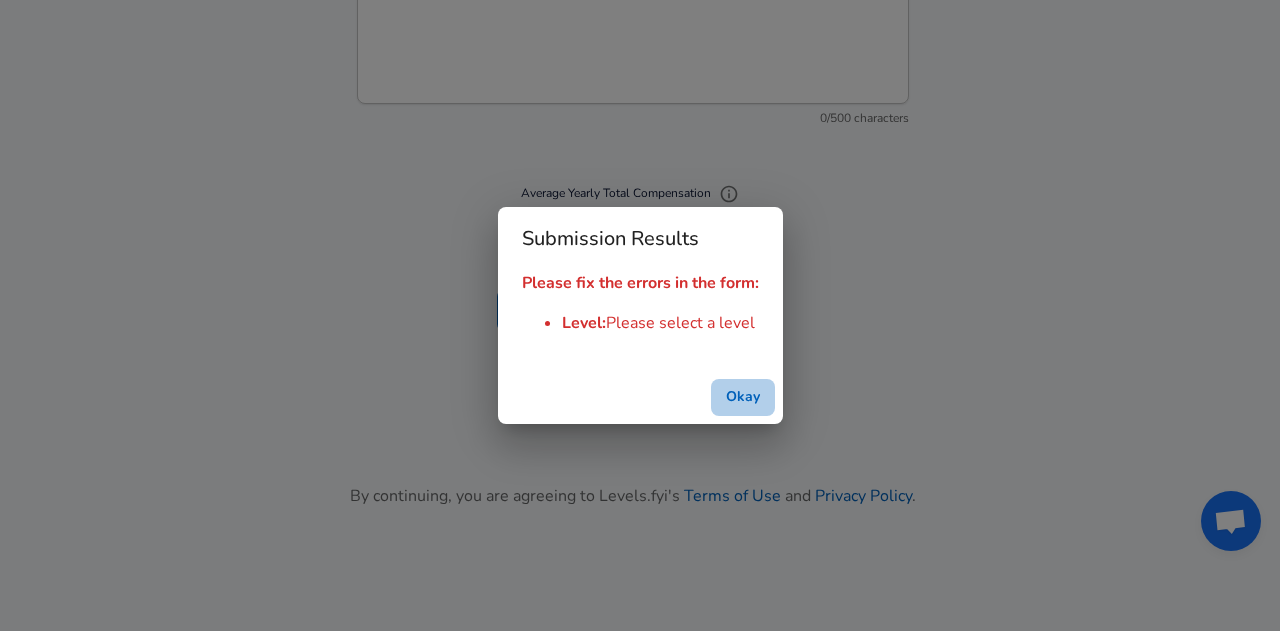 click on "Okay" at bounding box center (743, 397) 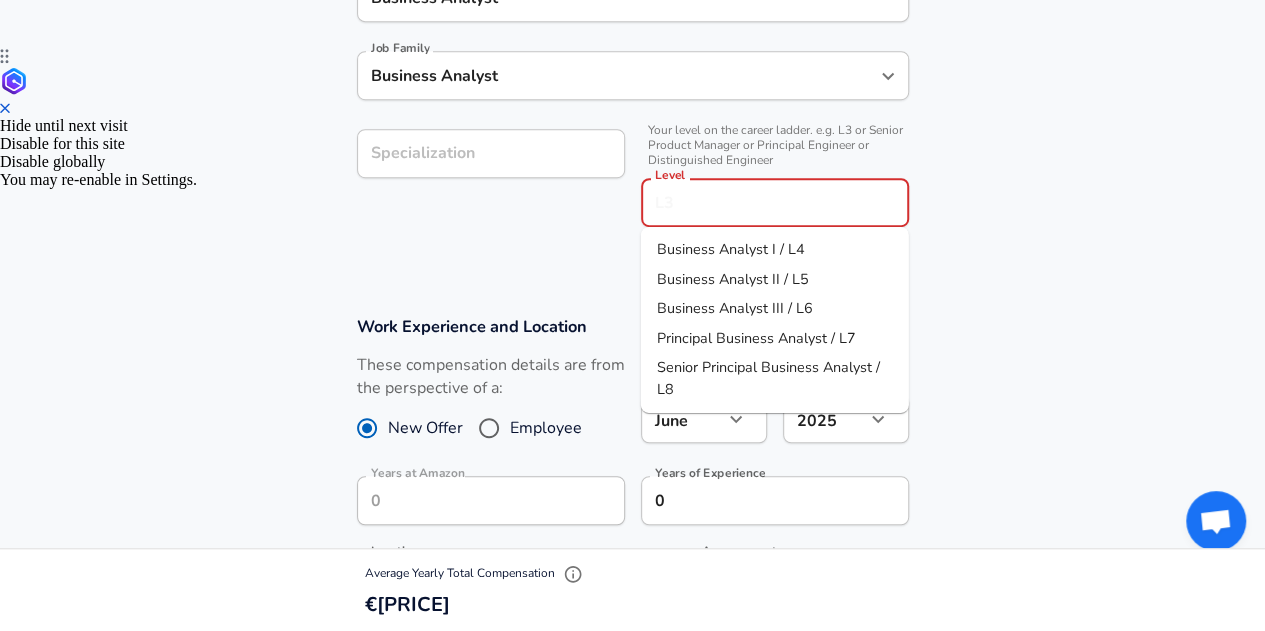 scroll, scrollTop: 622, scrollLeft: 0, axis: vertical 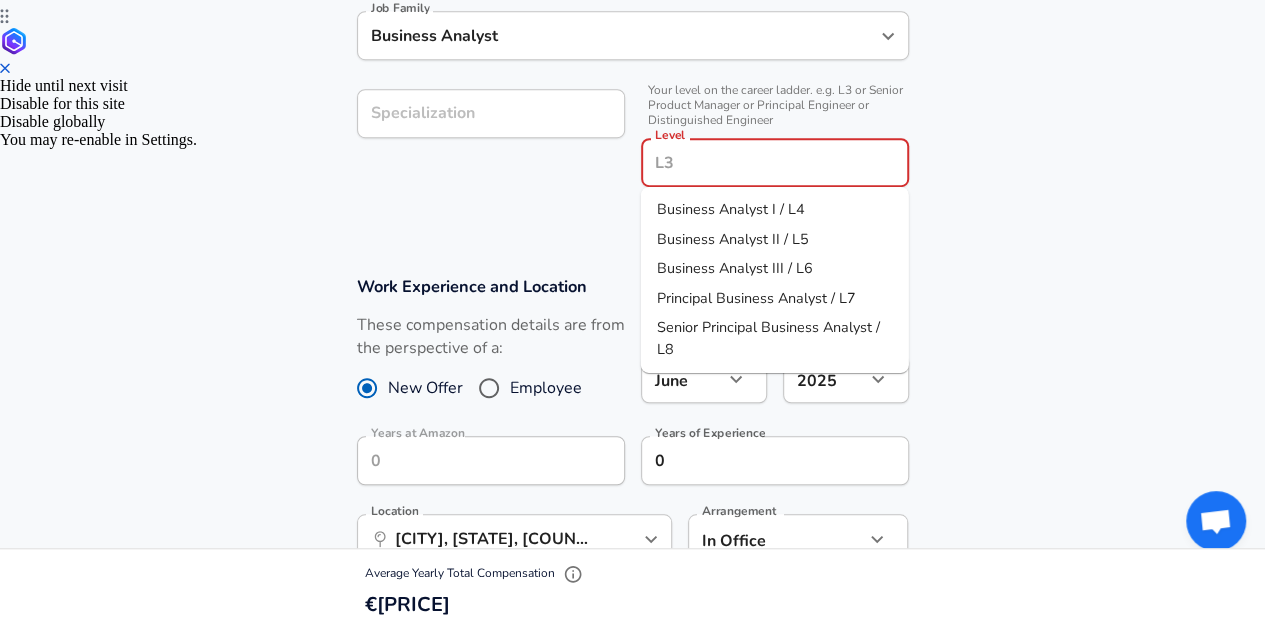 click on "Level" at bounding box center (775, 162) 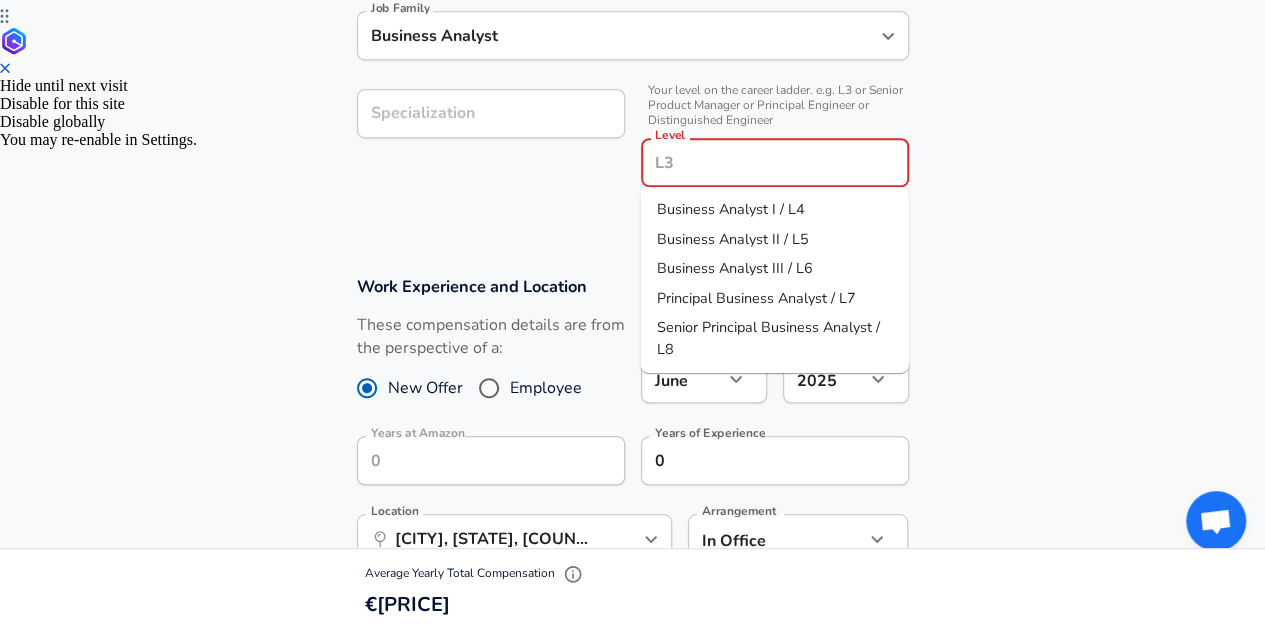 type on "Business Analyst I / L4" 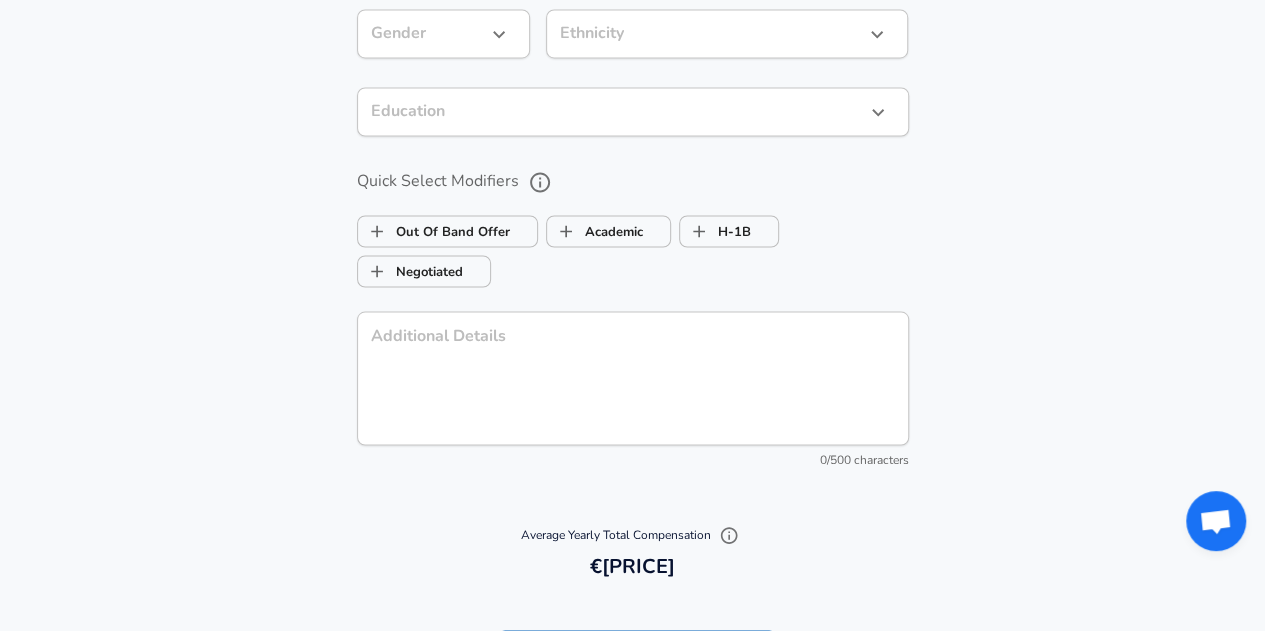 scroll, scrollTop: 2163, scrollLeft: 0, axis: vertical 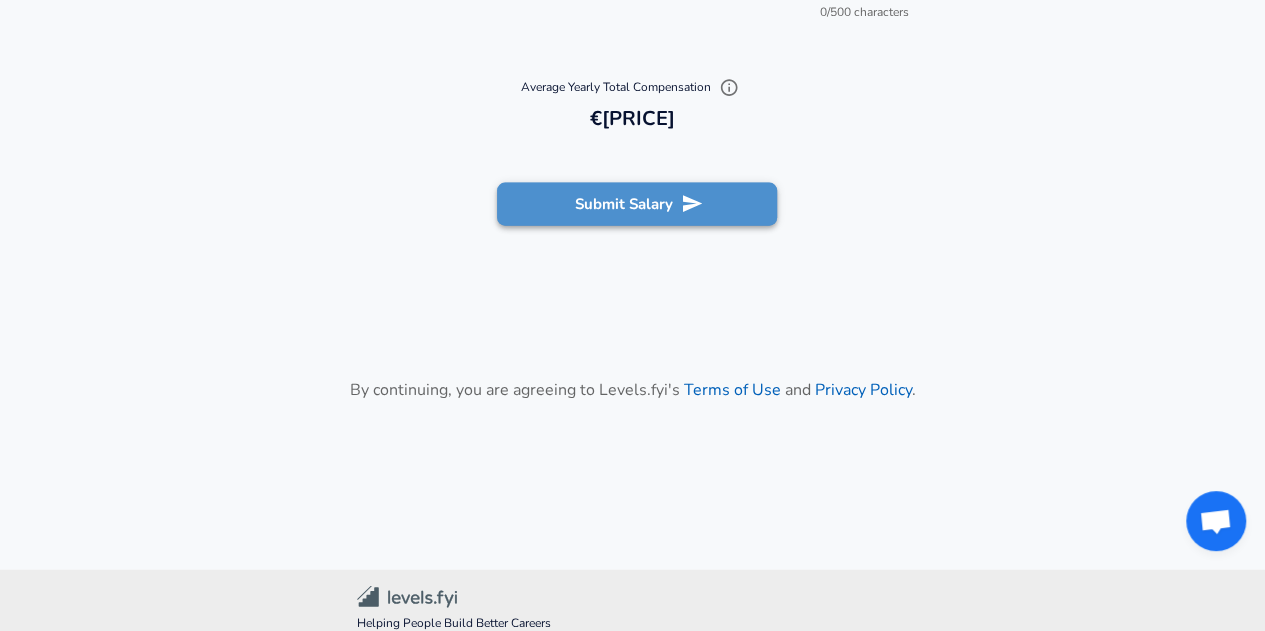click on "Submit Salary" at bounding box center (637, 204) 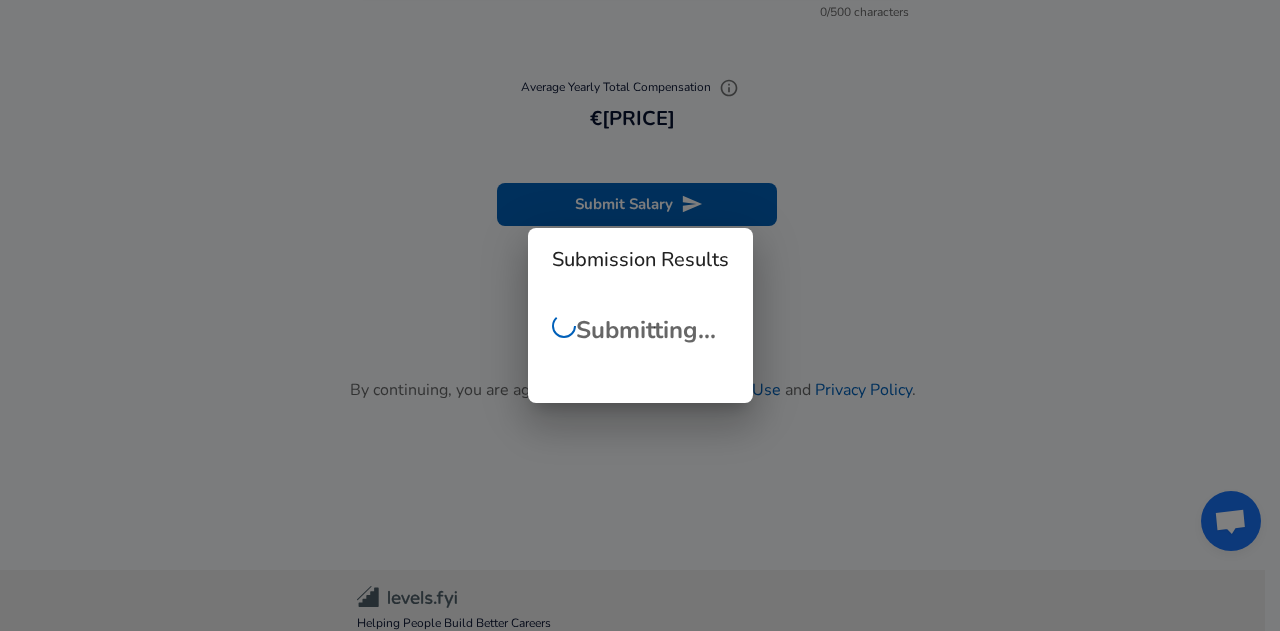 click on "Submission Results  Submitting..." at bounding box center [640, 315] 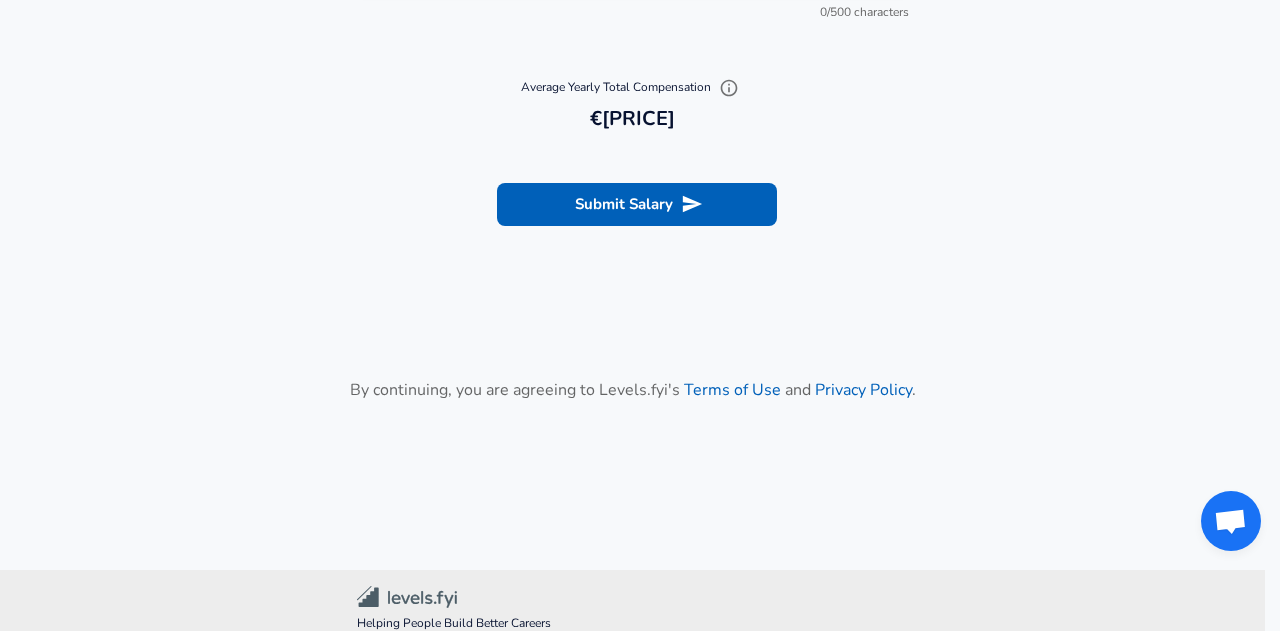 click on "We value your privacy We use cookies to enhance your browsing experience, serve personalized ads or content, and analyze our traffic. By clicking "Accept All", you consent to our use of cookies. Customize Accept All Customize Consent Preferences We use cookies to help you navigate efficiently and perform certain functions. You will find detailed information about all cookies under each consent category below. The cookies that are categorized as "Necessary" are stored on your browser as they are essential for enabling the basic functionalities of the site. ... Show more Necessary Always Active Necessary cookies are required to enable the basic features of this site, such as providing secure log-in or adjusting your consent preferences. These cookies do not store any personally identifiable data. Cookie _GRECAPTCHA Duration 5 months 27 days Description Google Recaptcha service sets this cookie to identify bots to protect the website against malicious spam attacks. Cookie __stripe_mid Duration 1 year MR" at bounding box center [640, -1848] 